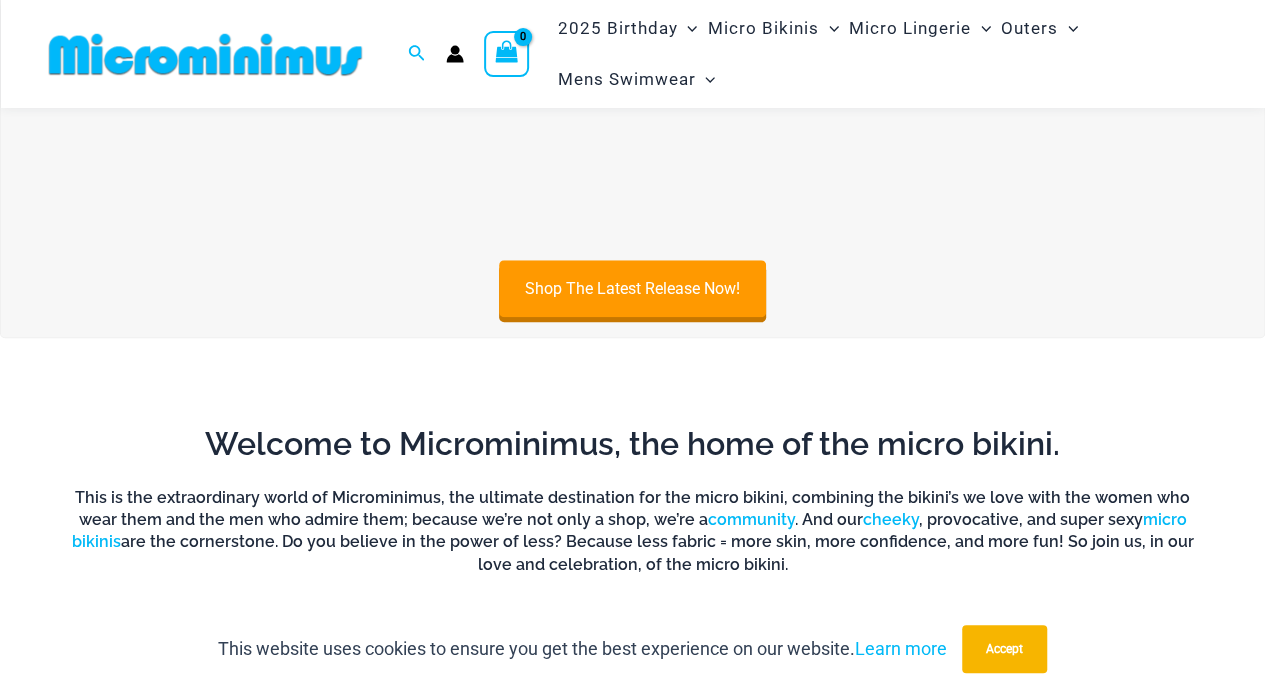 scroll, scrollTop: 840, scrollLeft: 0, axis: vertical 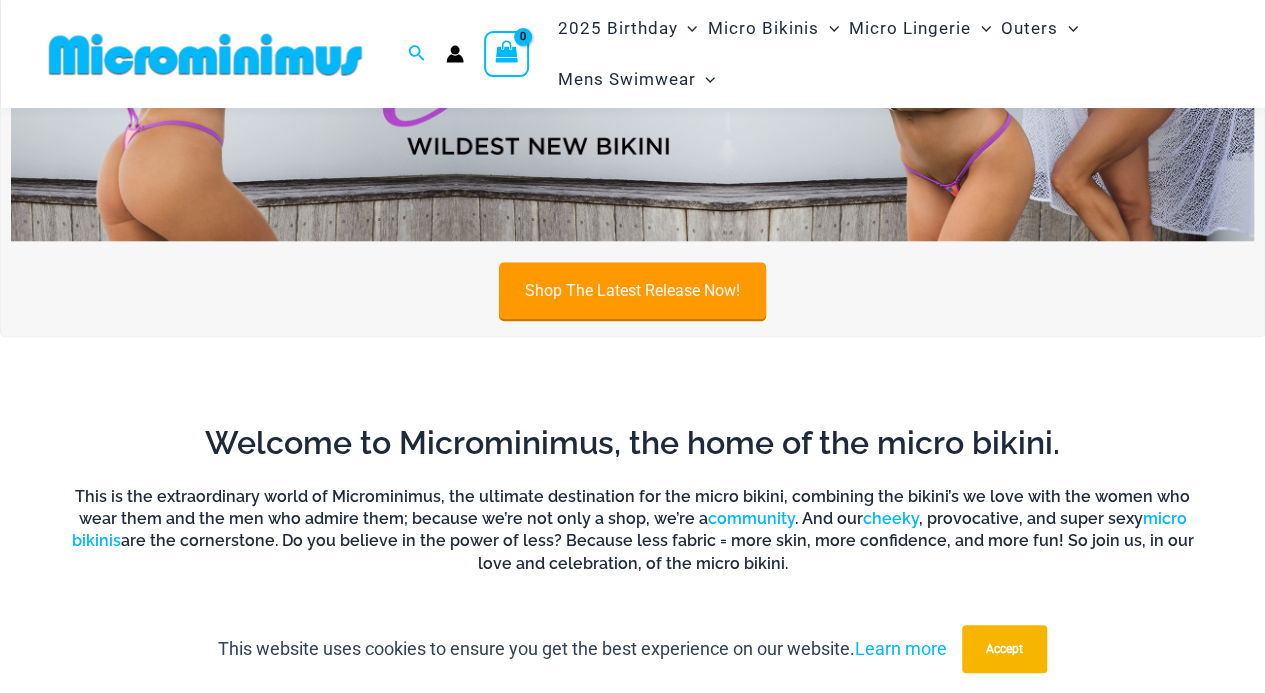 type on "**********" 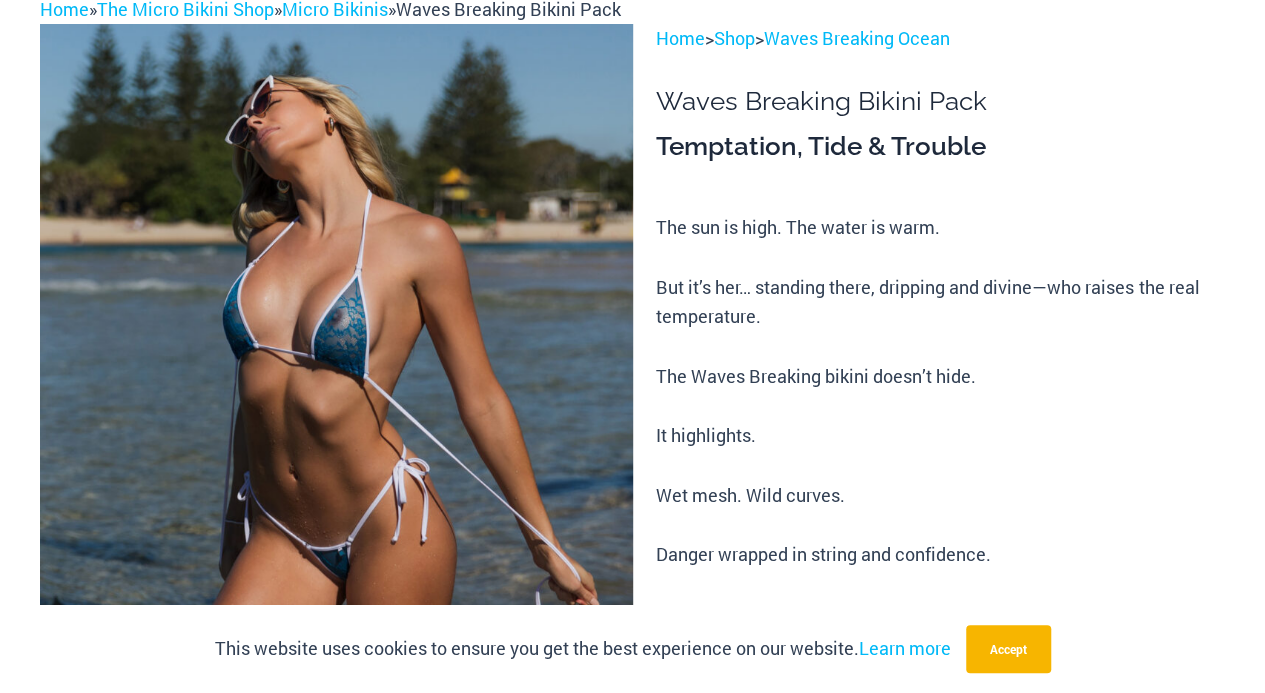 scroll, scrollTop: 0, scrollLeft: 0, axis: both 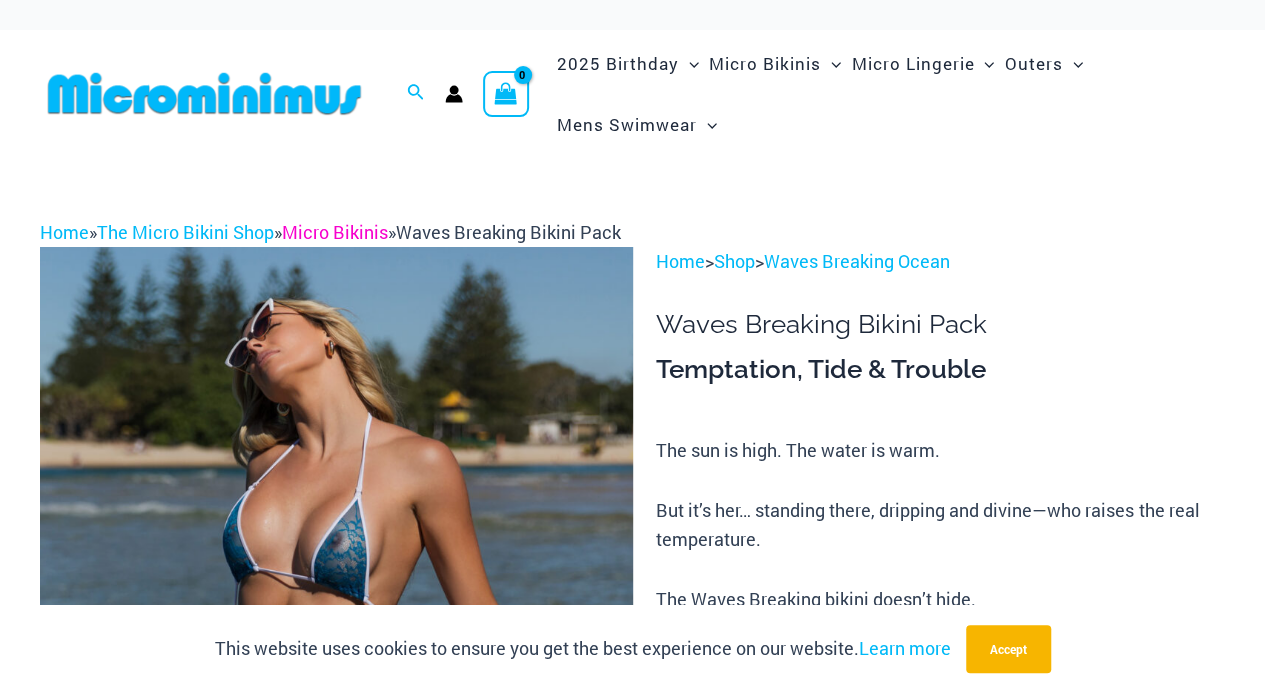 type on "**********" 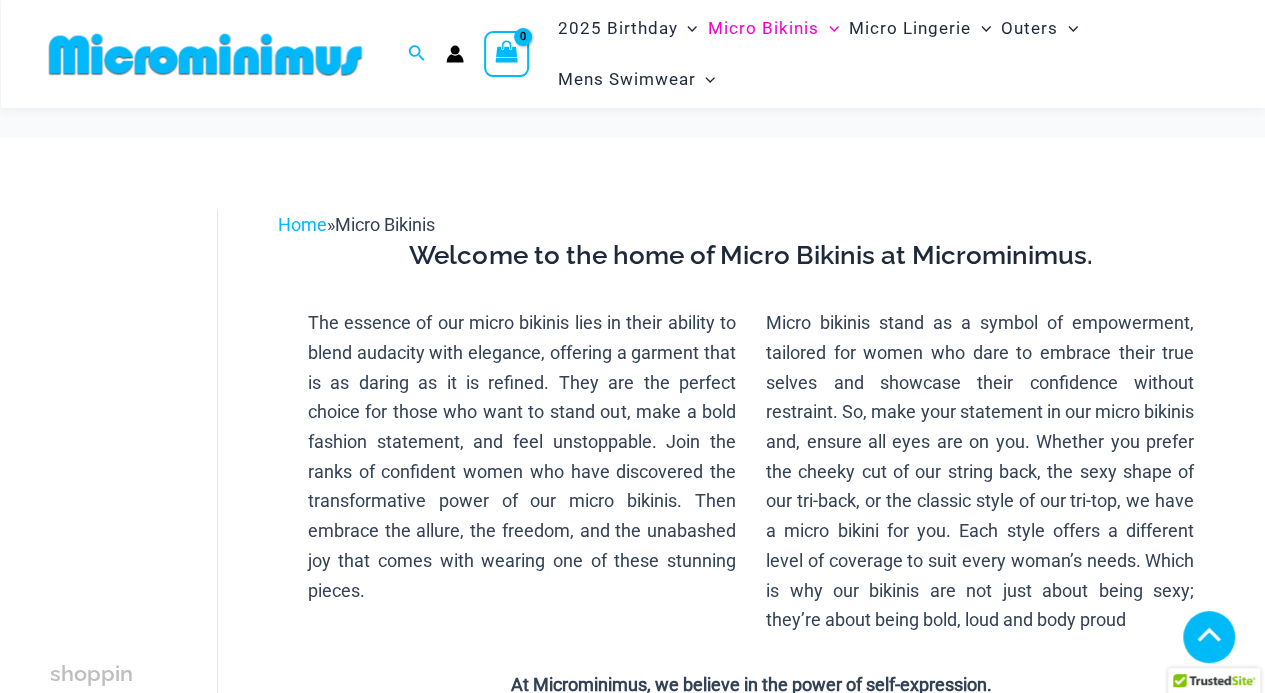 scroll, scrollTop: 525, scrollLeft: 0, axis: vertical 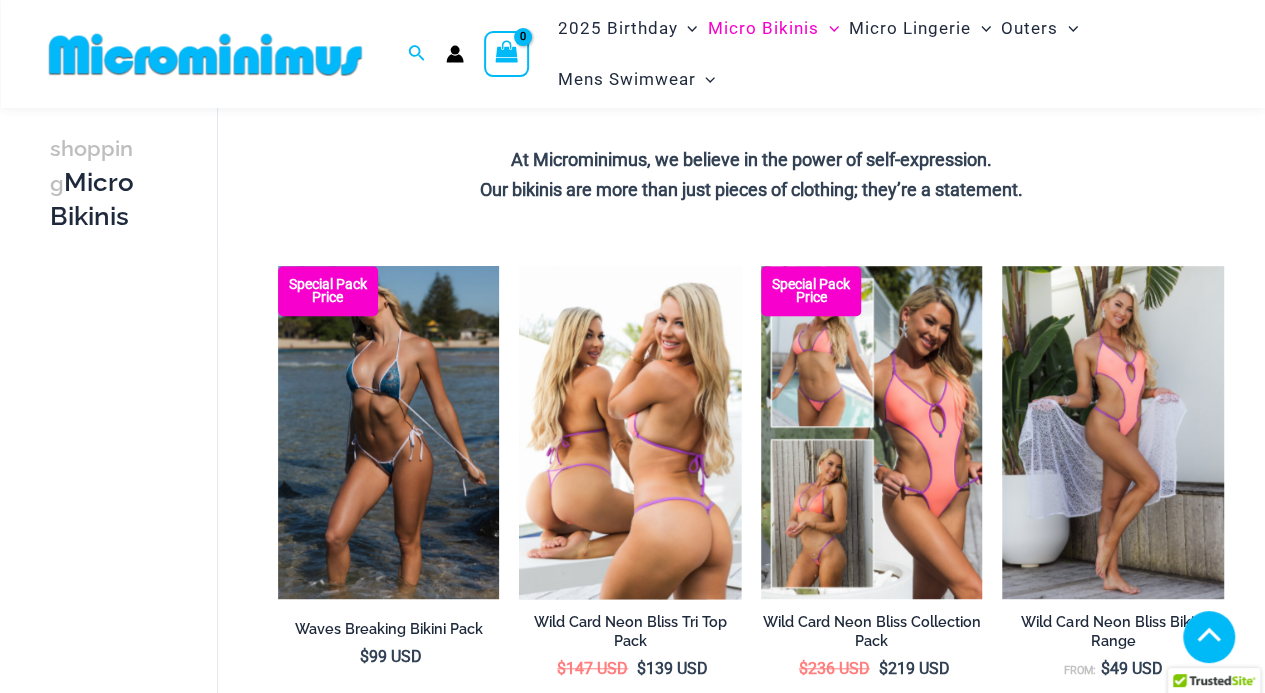 type on "**********" 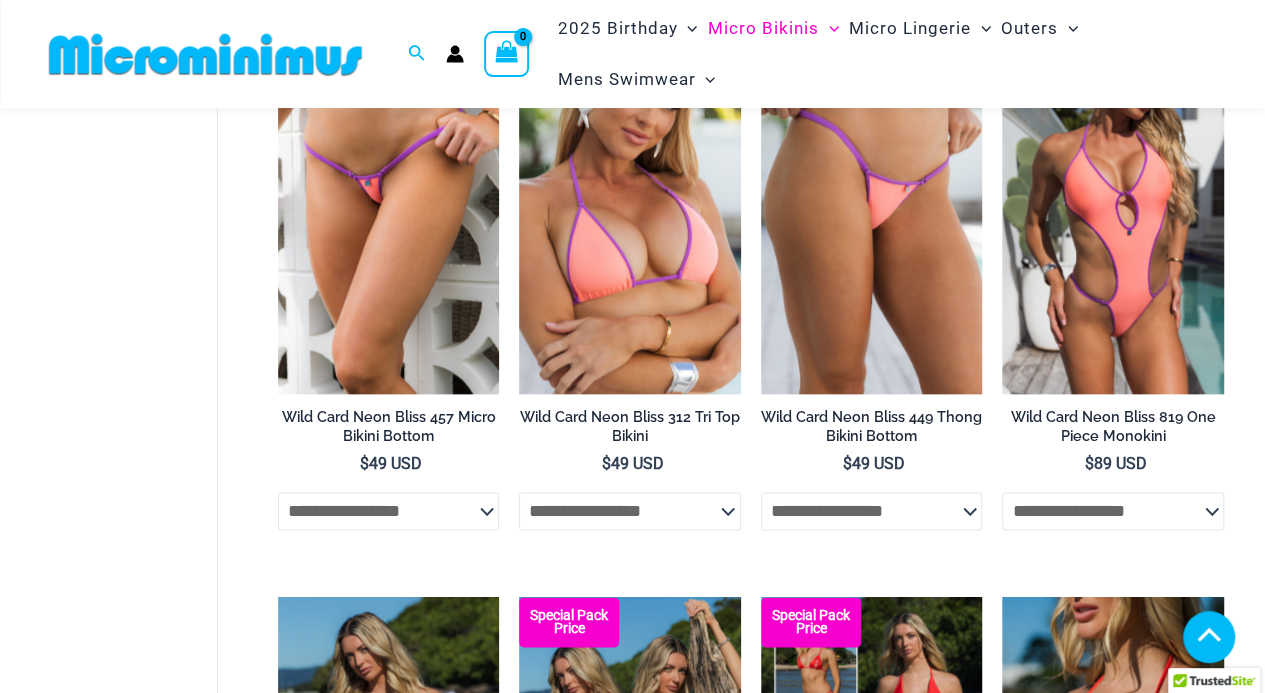 scroll, scrollTop: 1220, scrollLeft: 0, axis: vertical 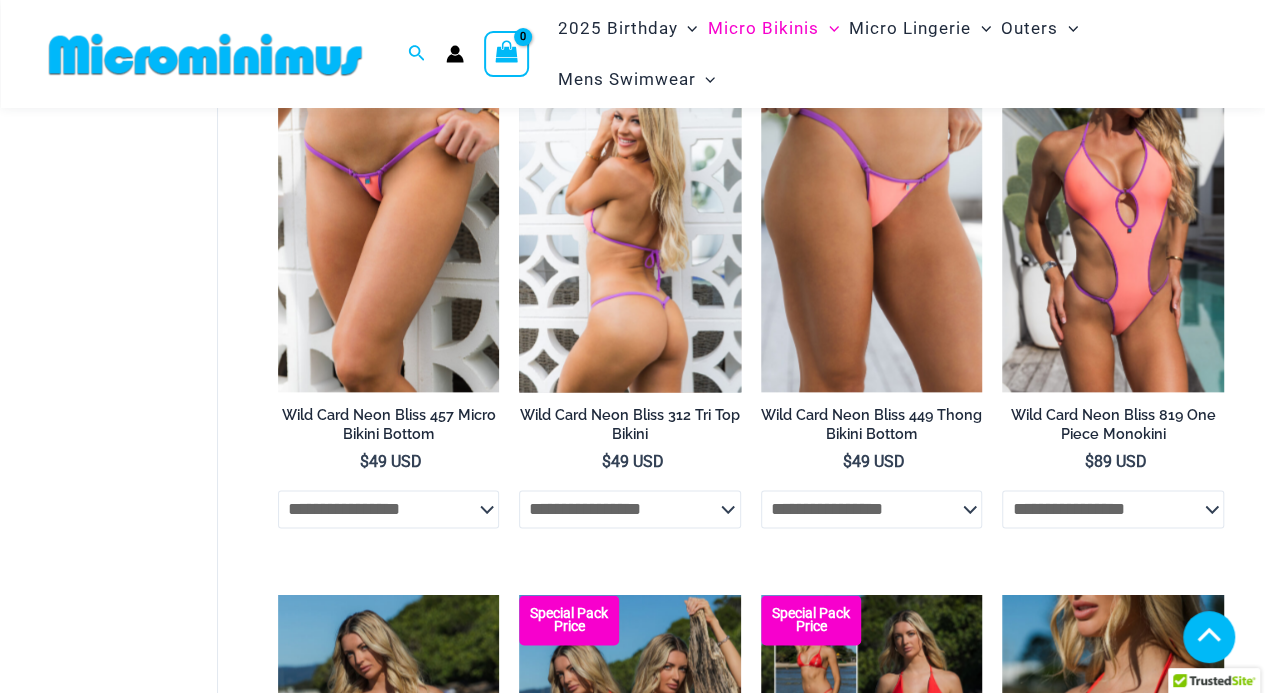 click on "**********" 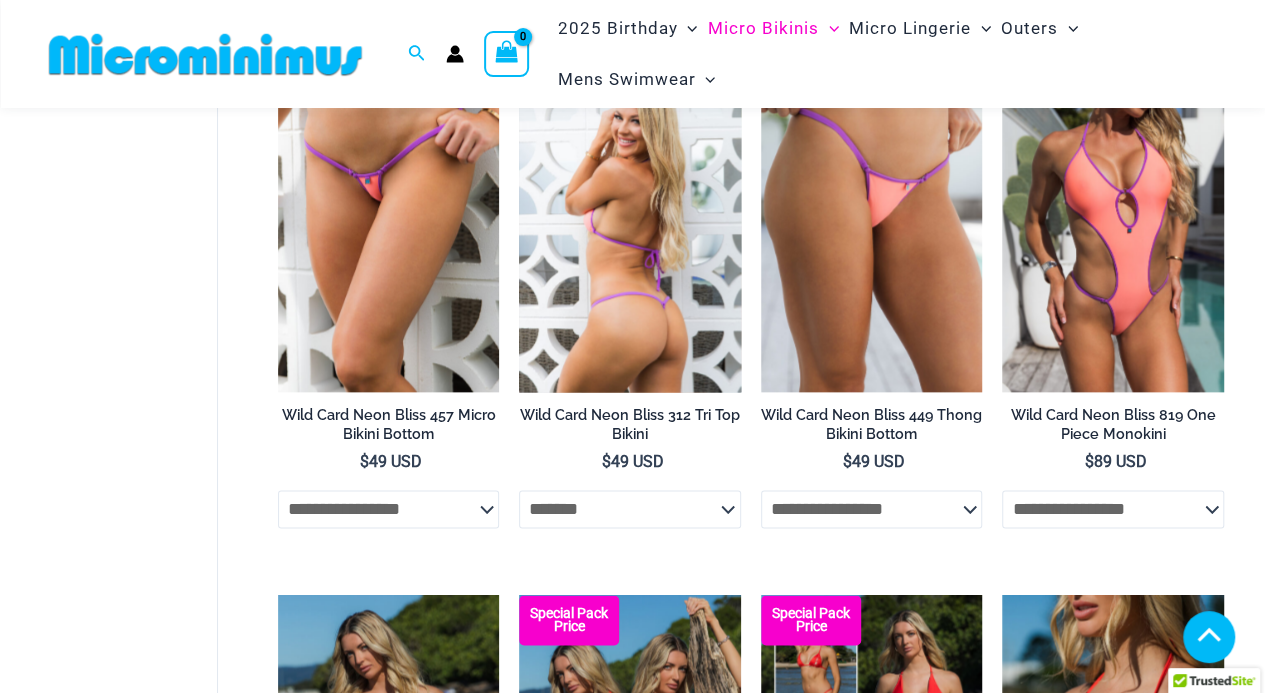 click on "**********" 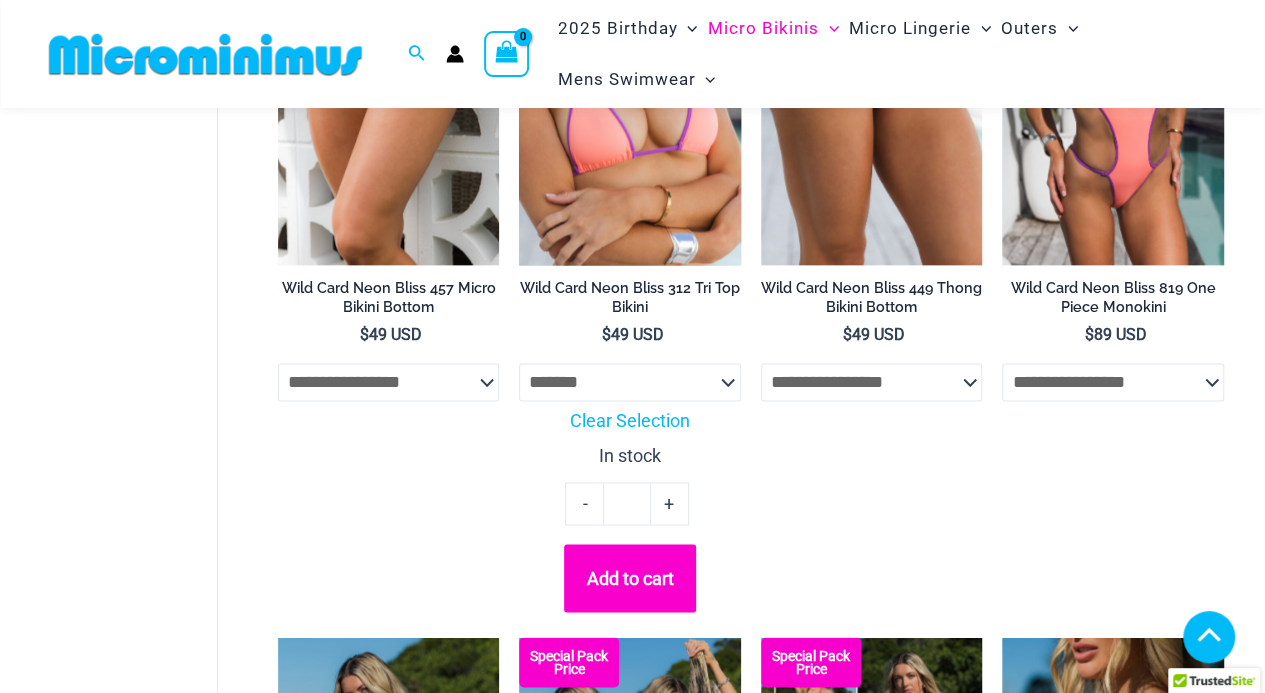 scroll, scrollTop: 1348, scrollLeft: 0, axis: vertical 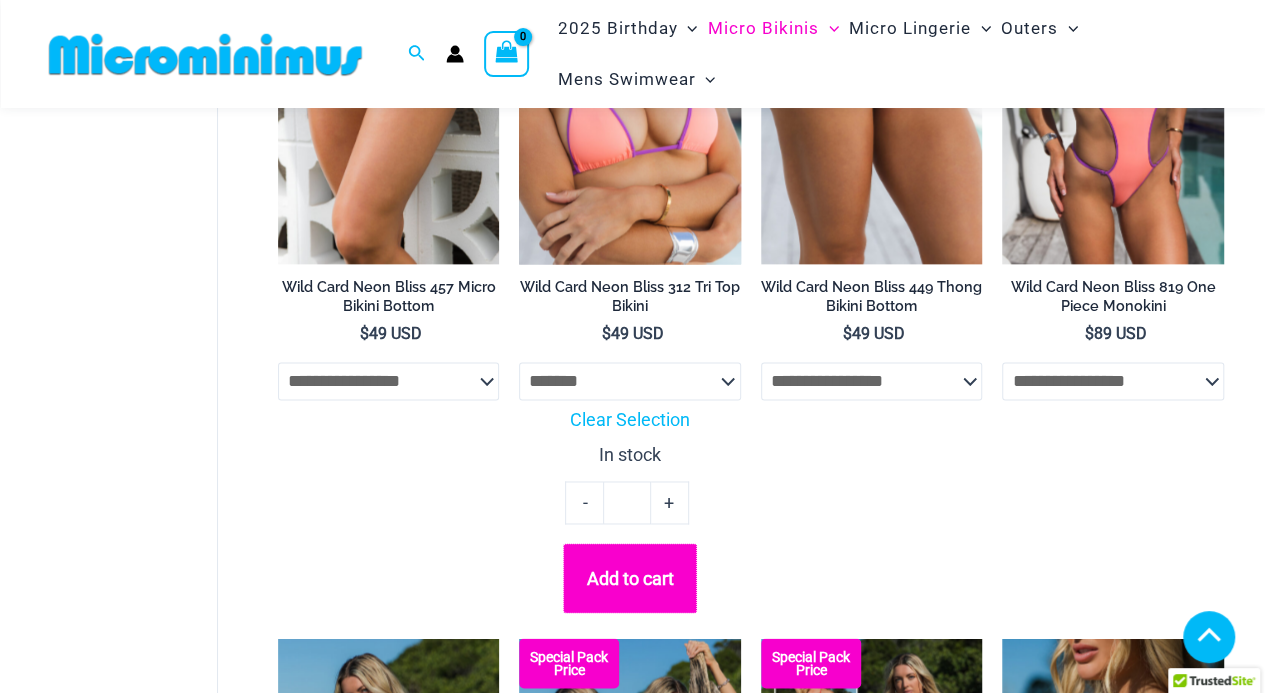 click on "Add to cart" 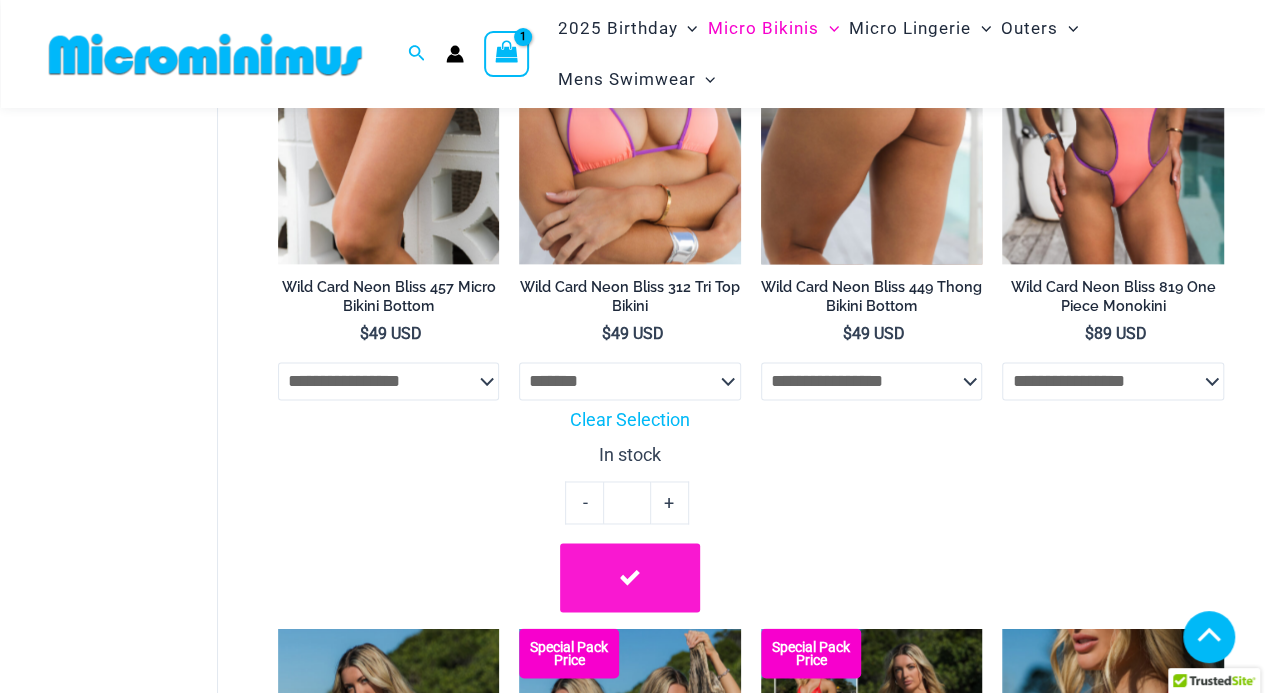 click on "**********" 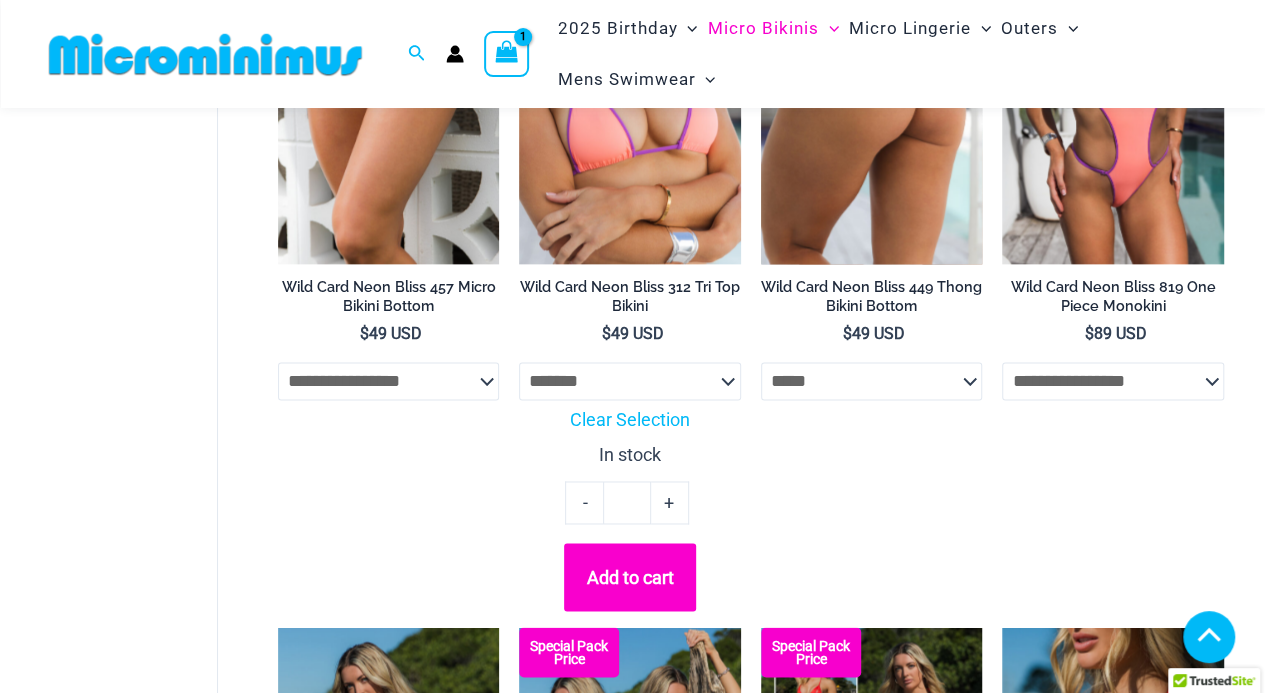 click on "**********" 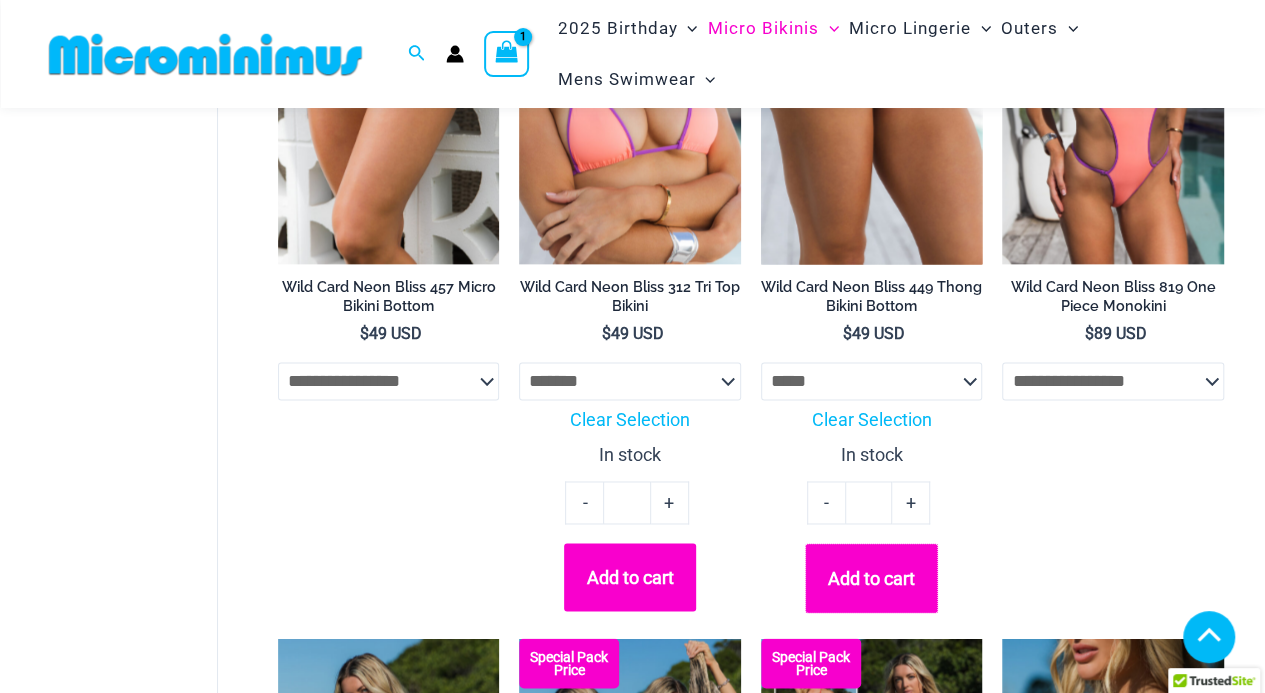 click on "Add to cart" 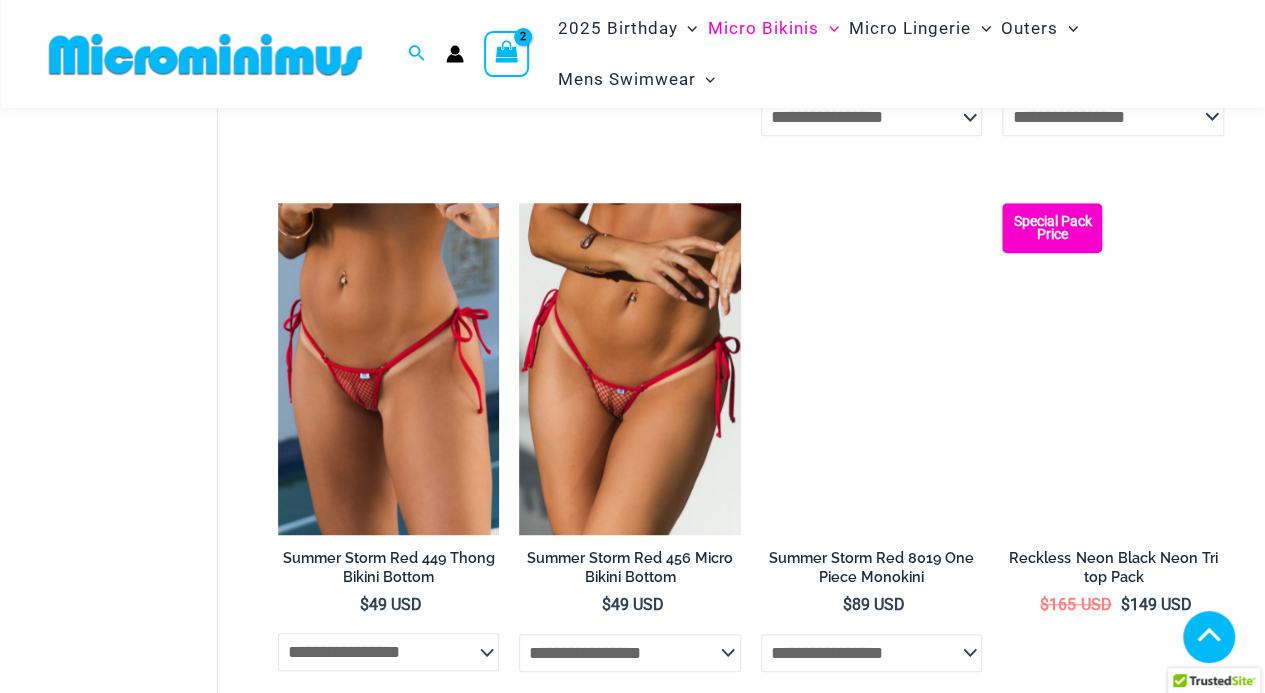 scroll, scrollTop: 4443, scrollLeft: 0, axis: vertical 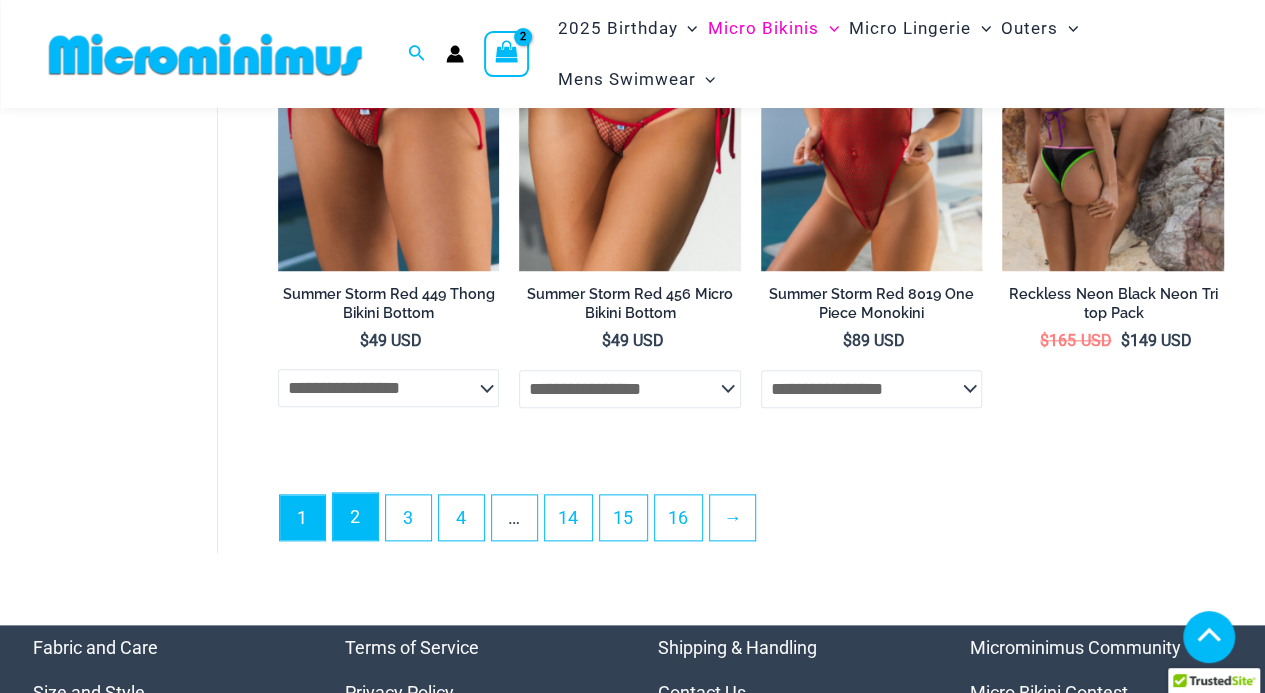click on "2" at bounding box center (355, 516) 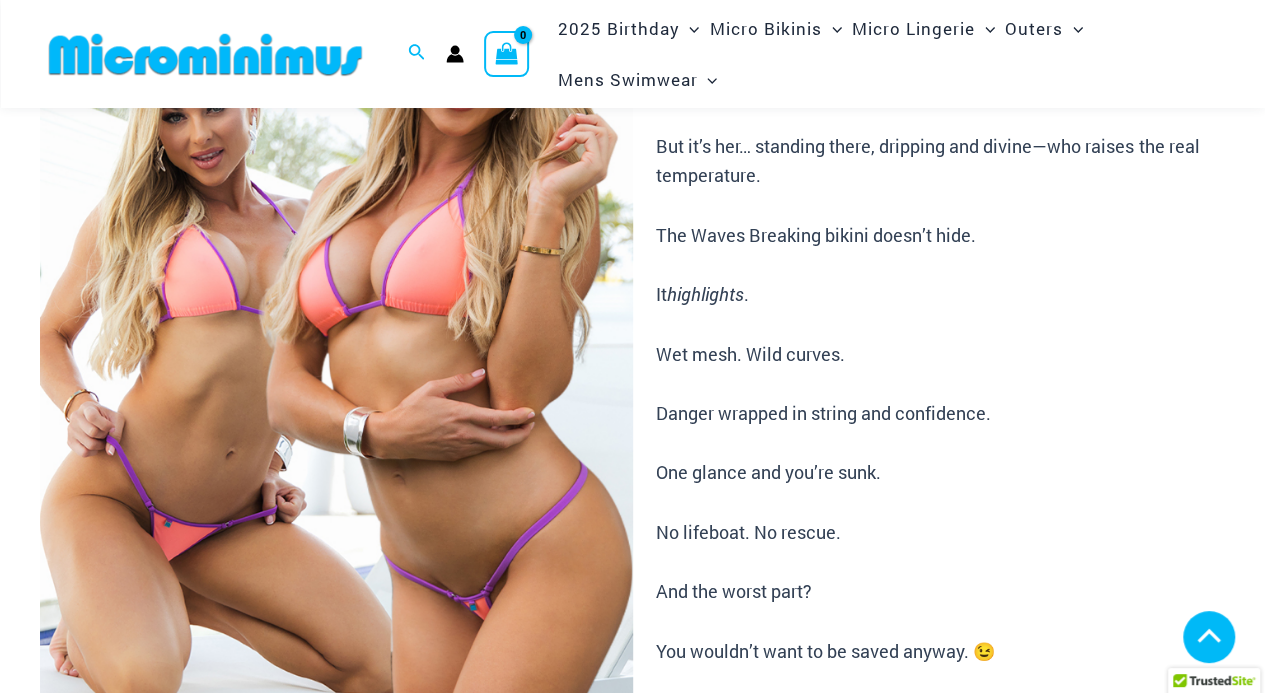 scroll, scrollTop: 1110, scrollLeft: 0, axis: vertical 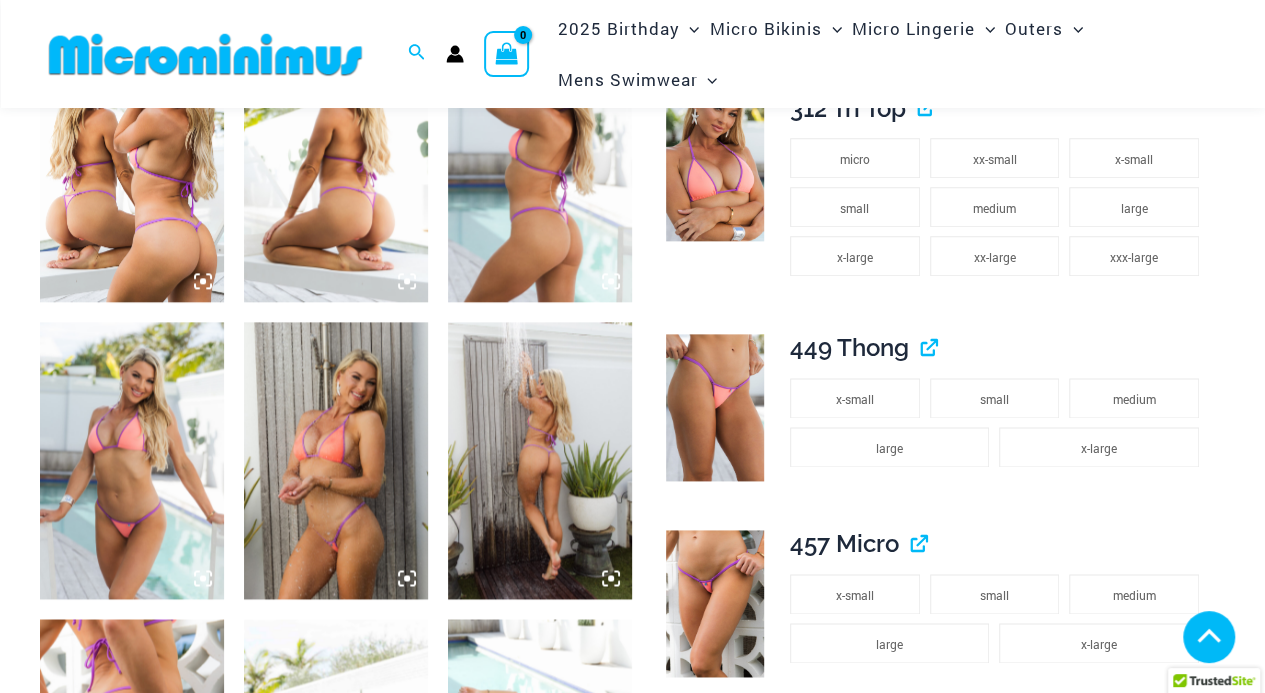 type on "**********" 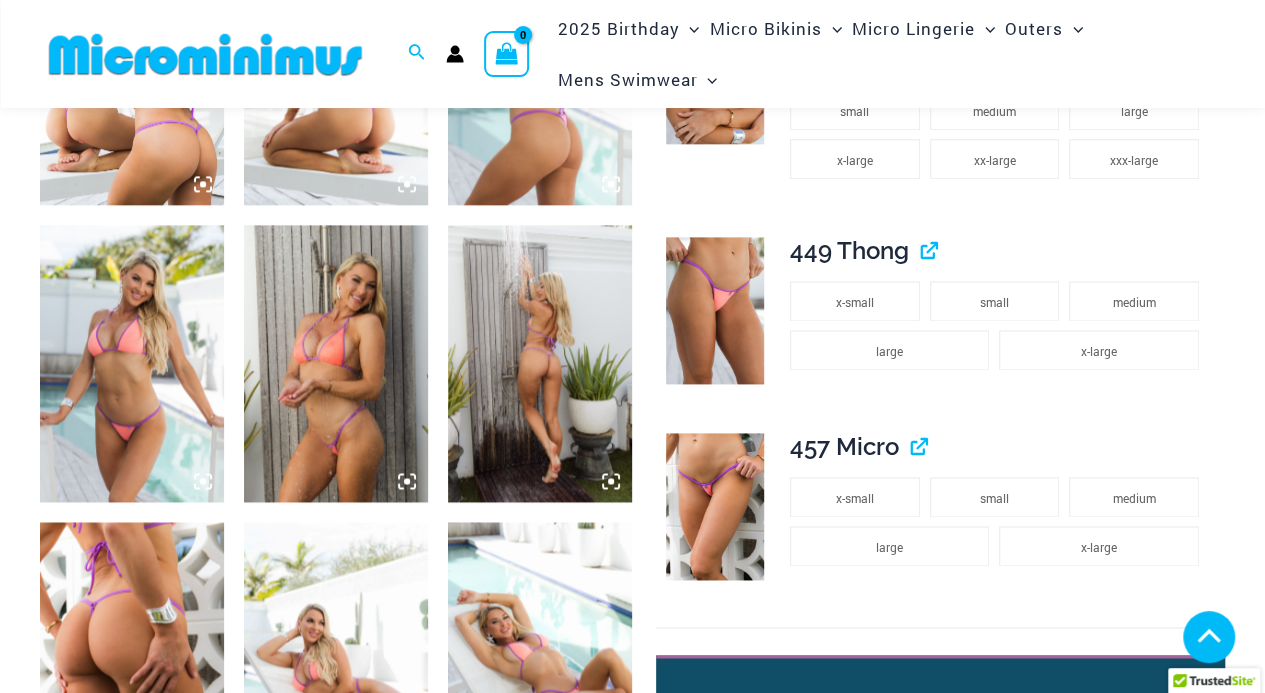 scroll, scrollTop: 1196, scrollLeft: 0, axis: vertical 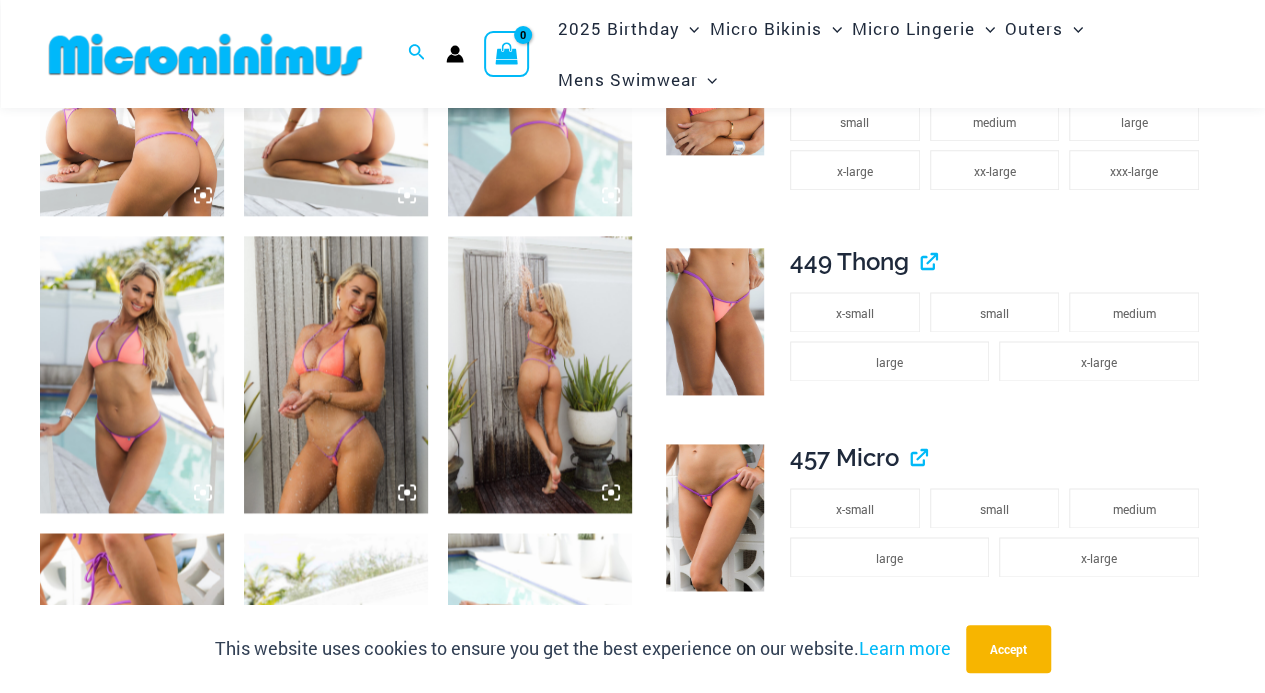 click 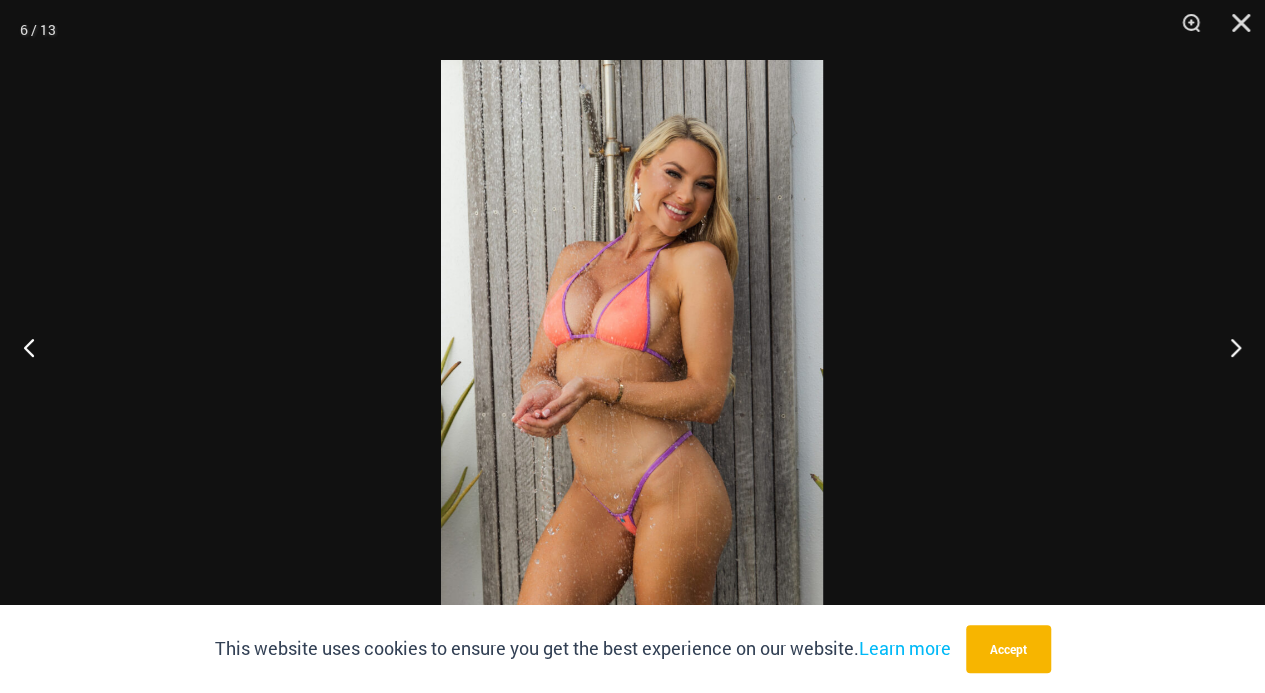 click at bounding box center [632, 346] 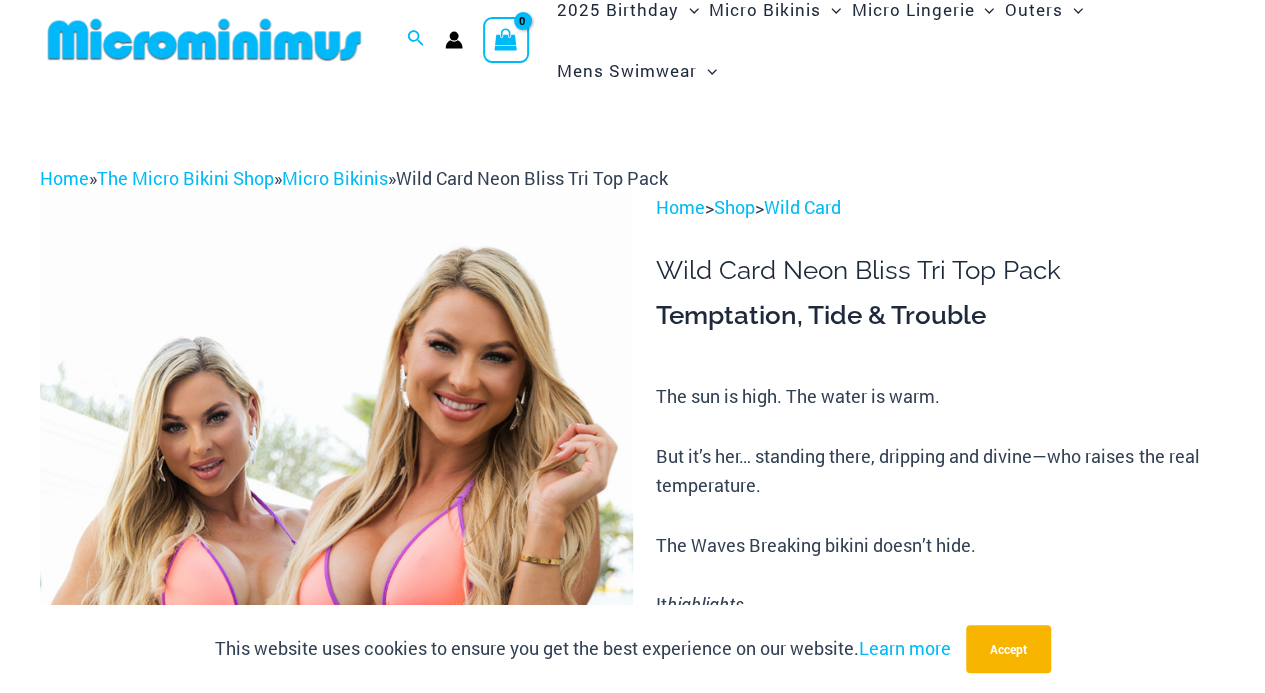 scroll, scrollTop: 0, scrollLeft: 0, axis: both 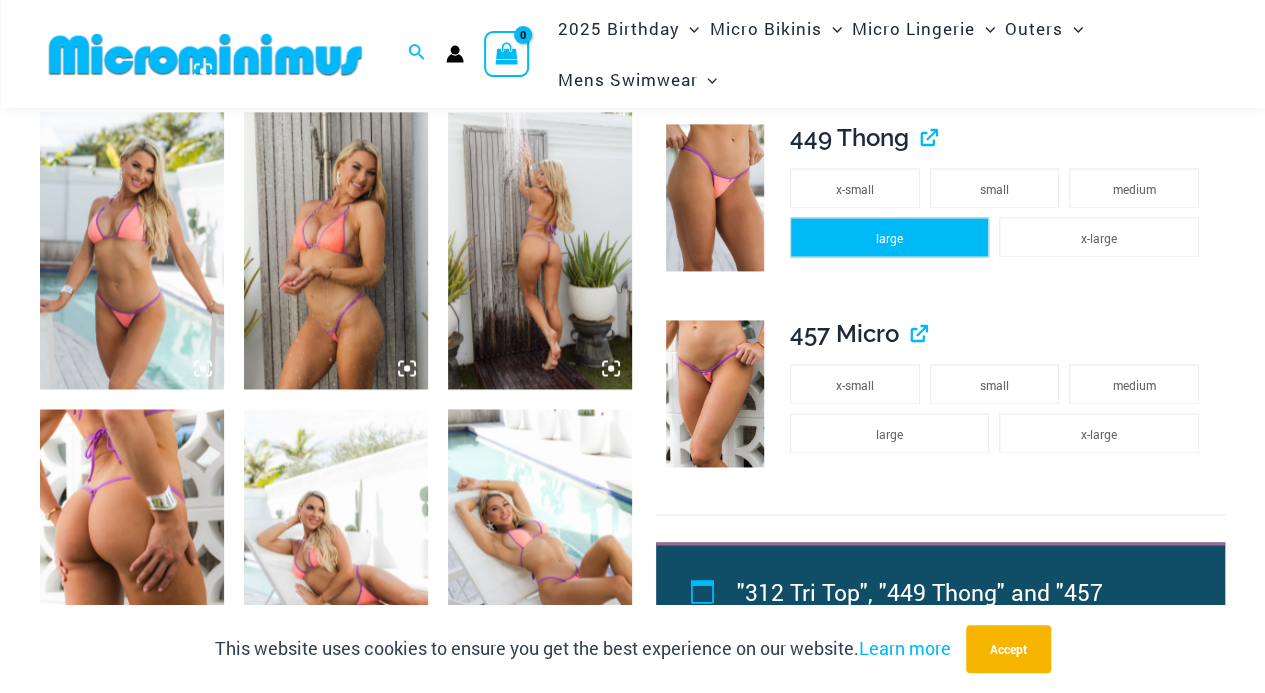 click on "large" 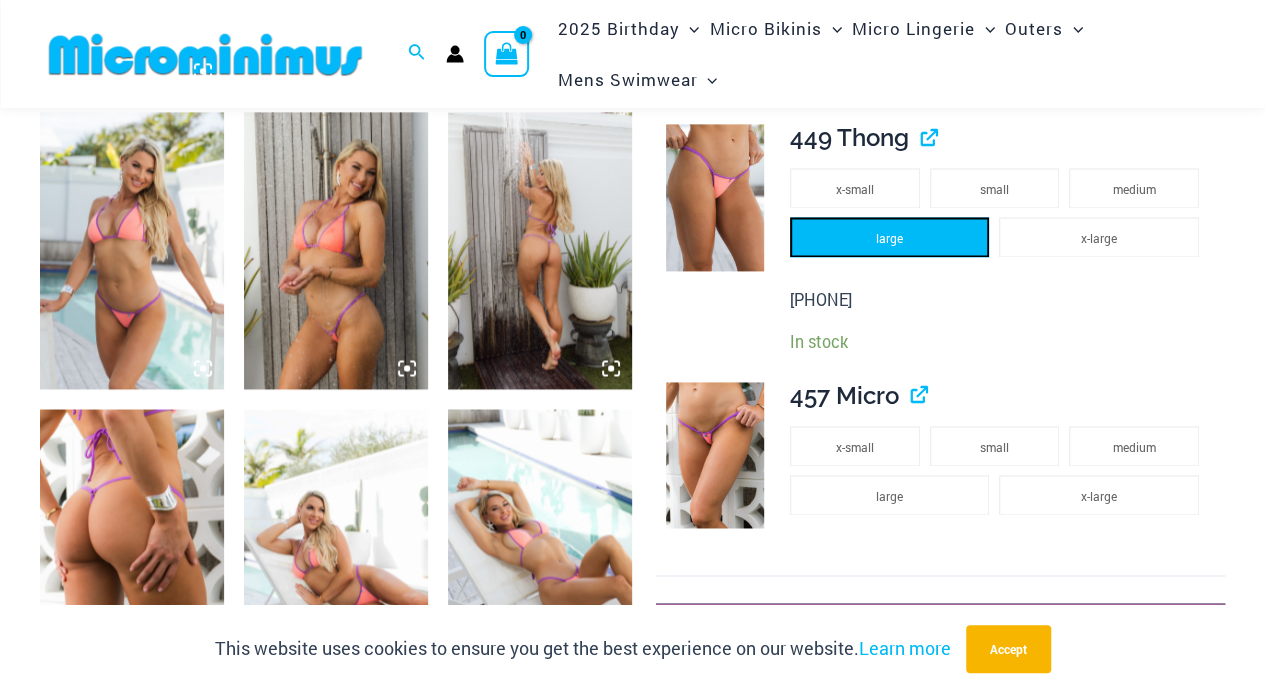 scroll, scrollTop: 1117, scrollLeft: 0, axis: vertical 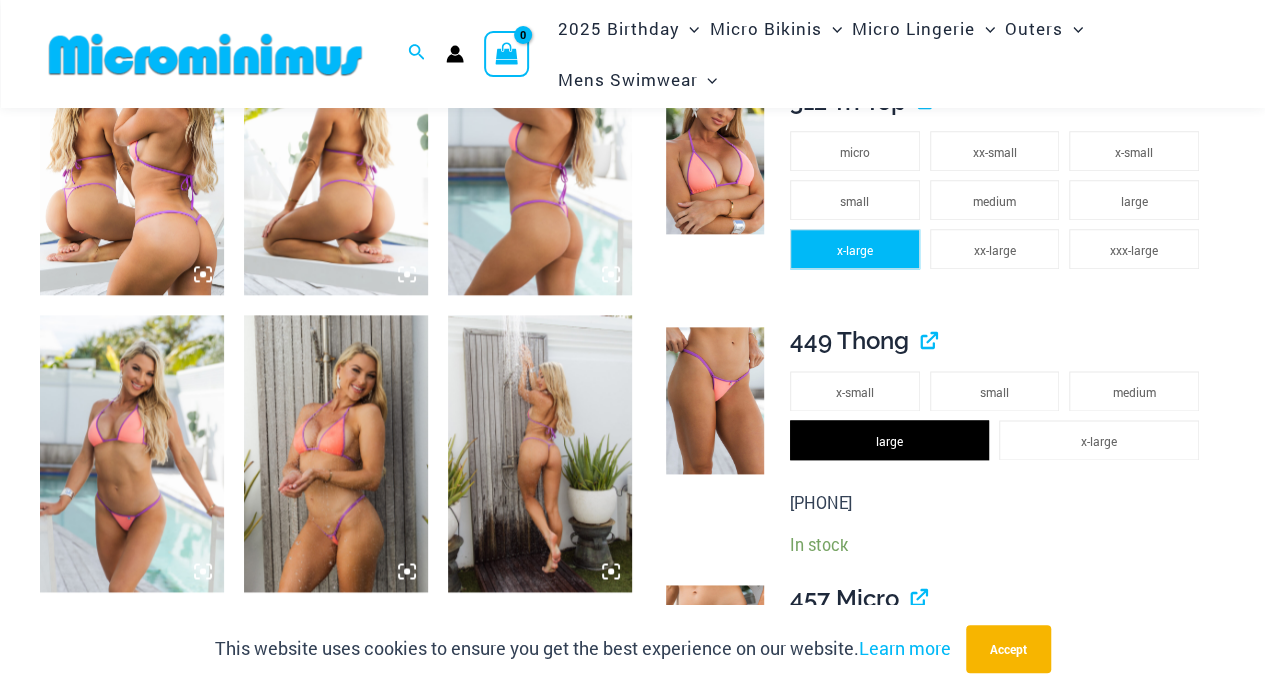 click on "x-large" 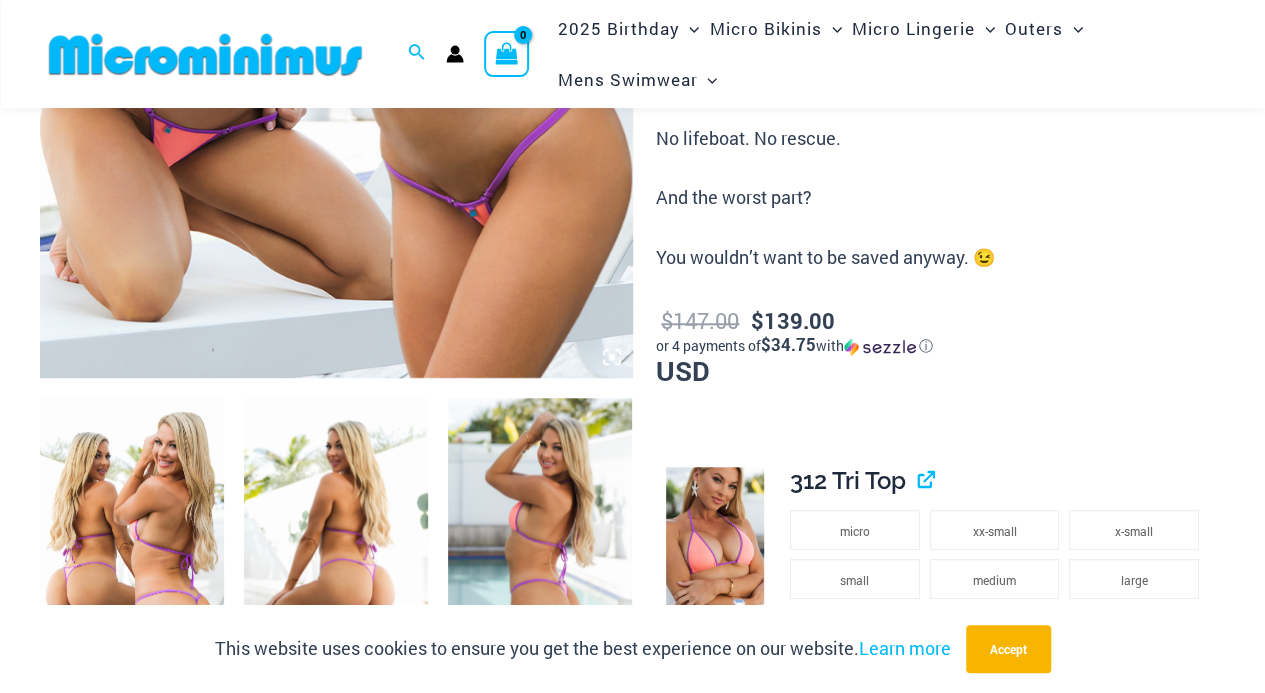 scroll, scrollTop: 739, scrollLeft: 0, axis: vertical 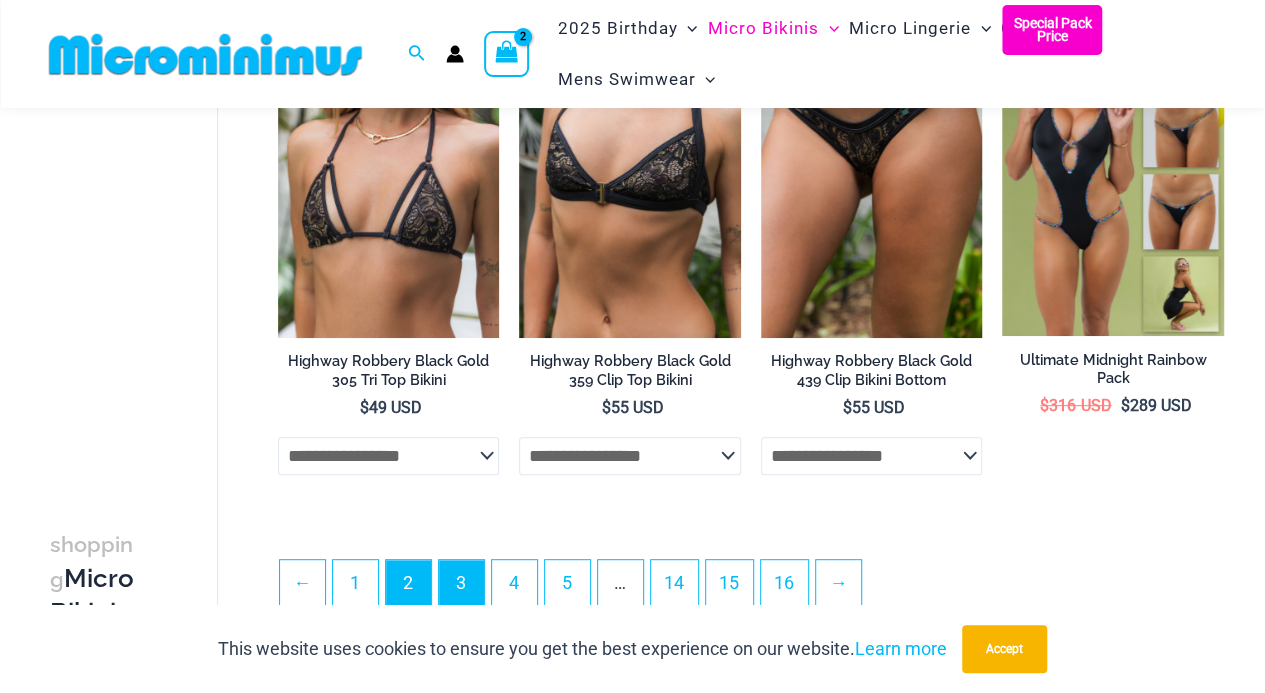 type on "**********" 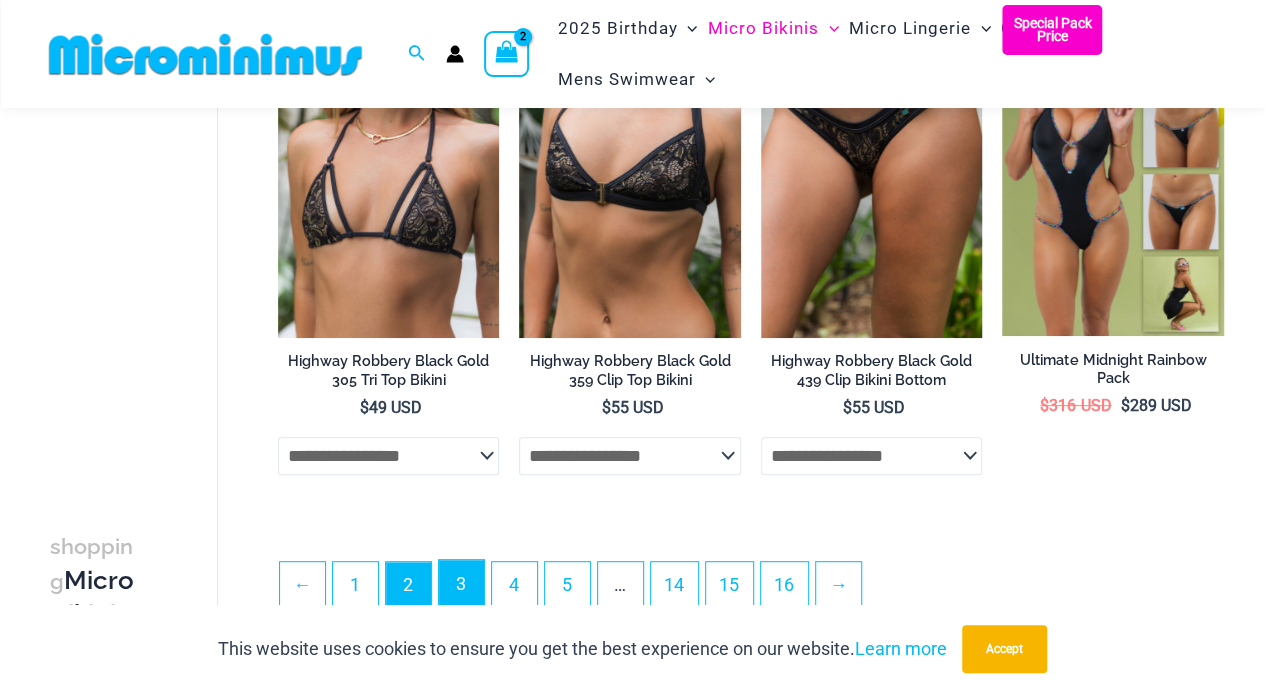 click on "3" at bounding box center (461, 583) 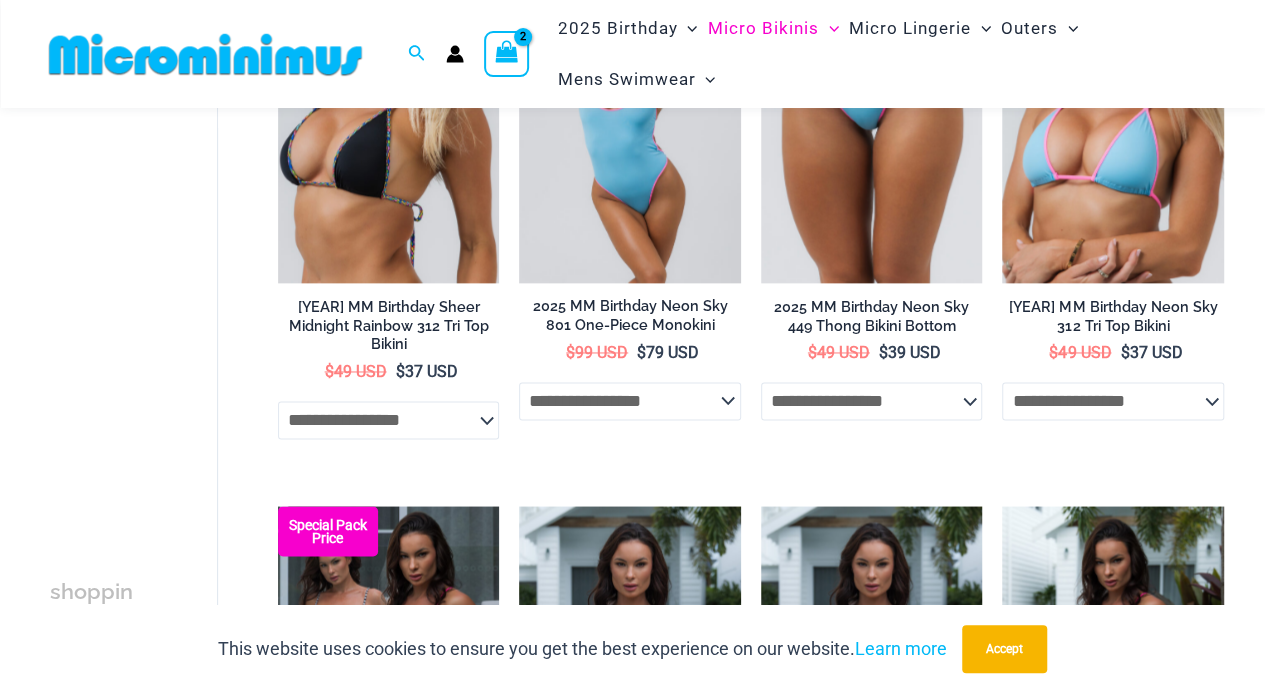 scroll, scrollTop: 1395, scrollLeft: 0, axis: vertical 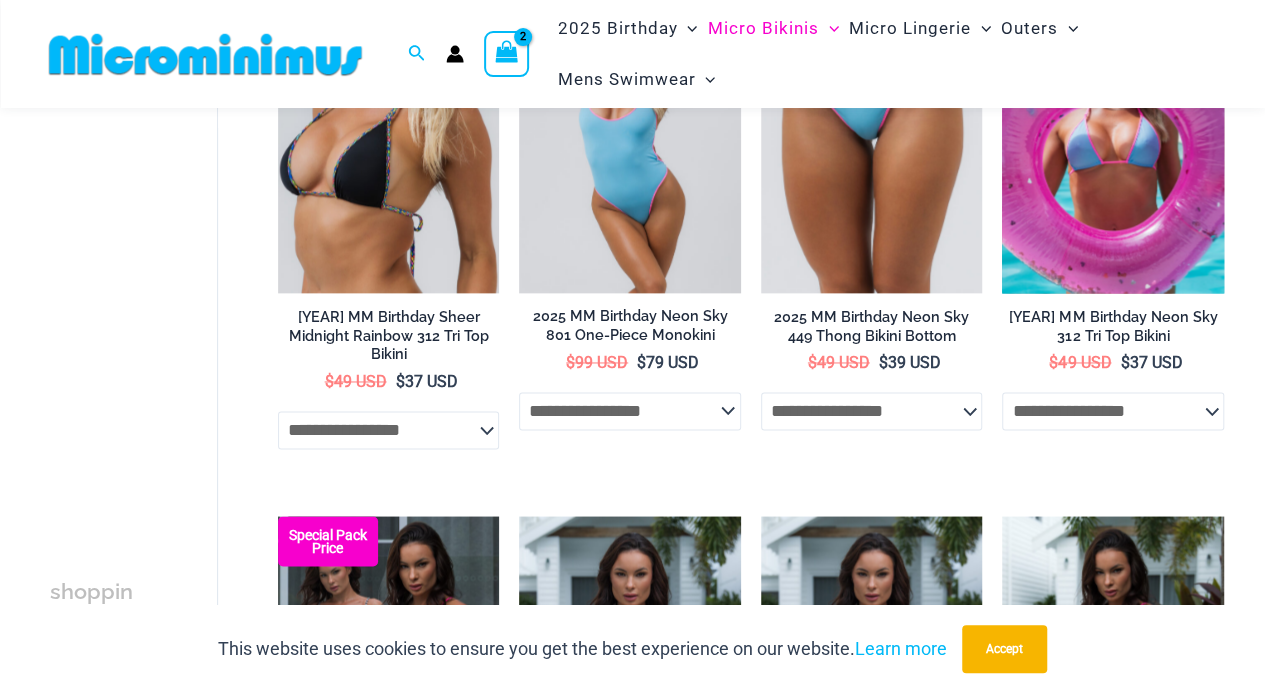 type on "**********" 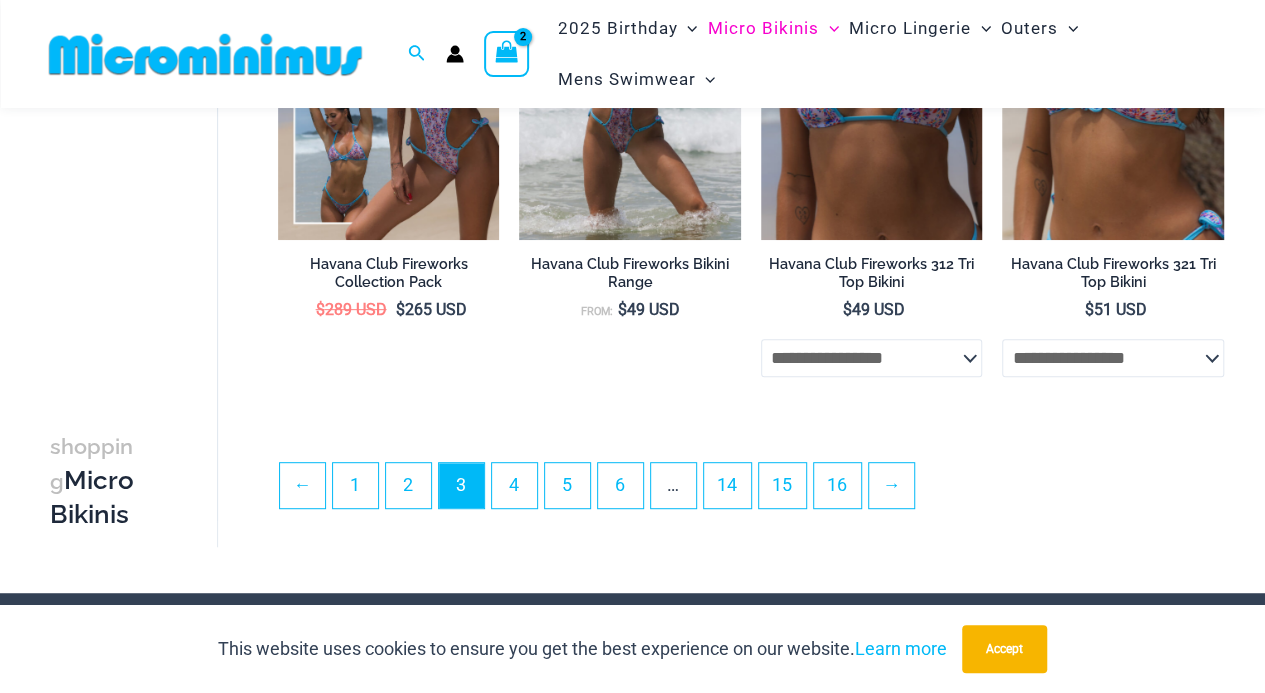 scroll, scrollTop: 4106, scrollLeft: 0, axis: vertical 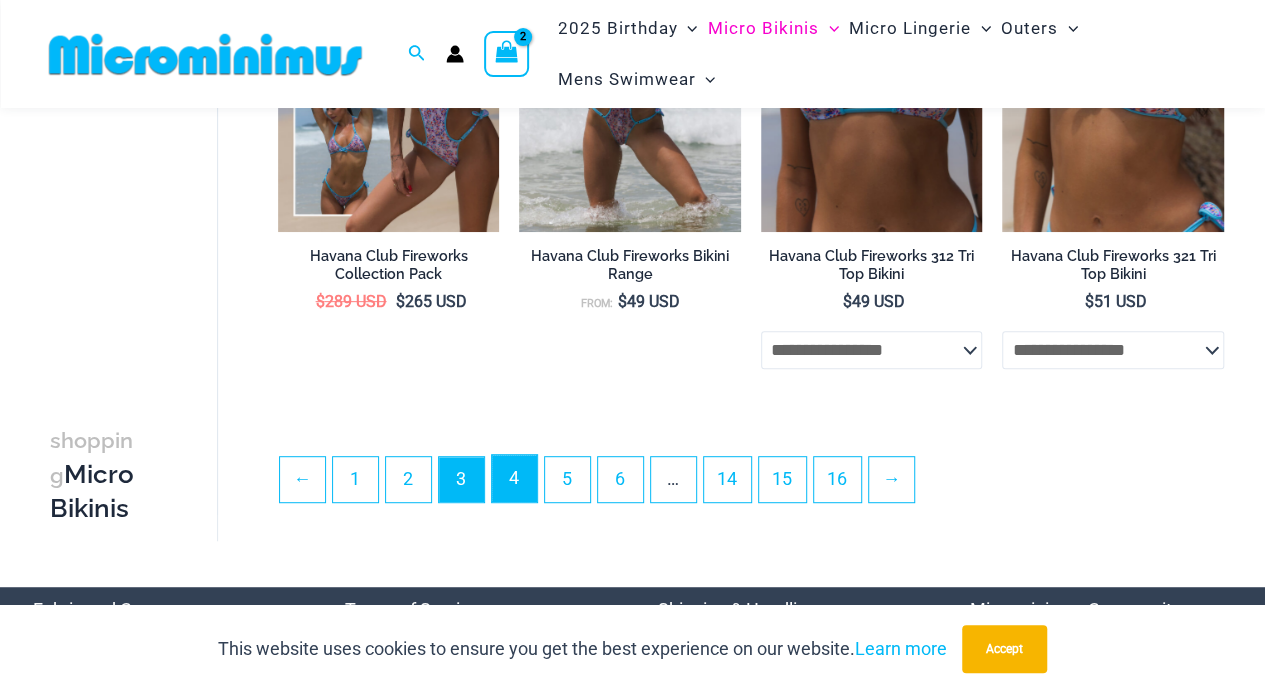click on "4" at bounding box center [514, 478] 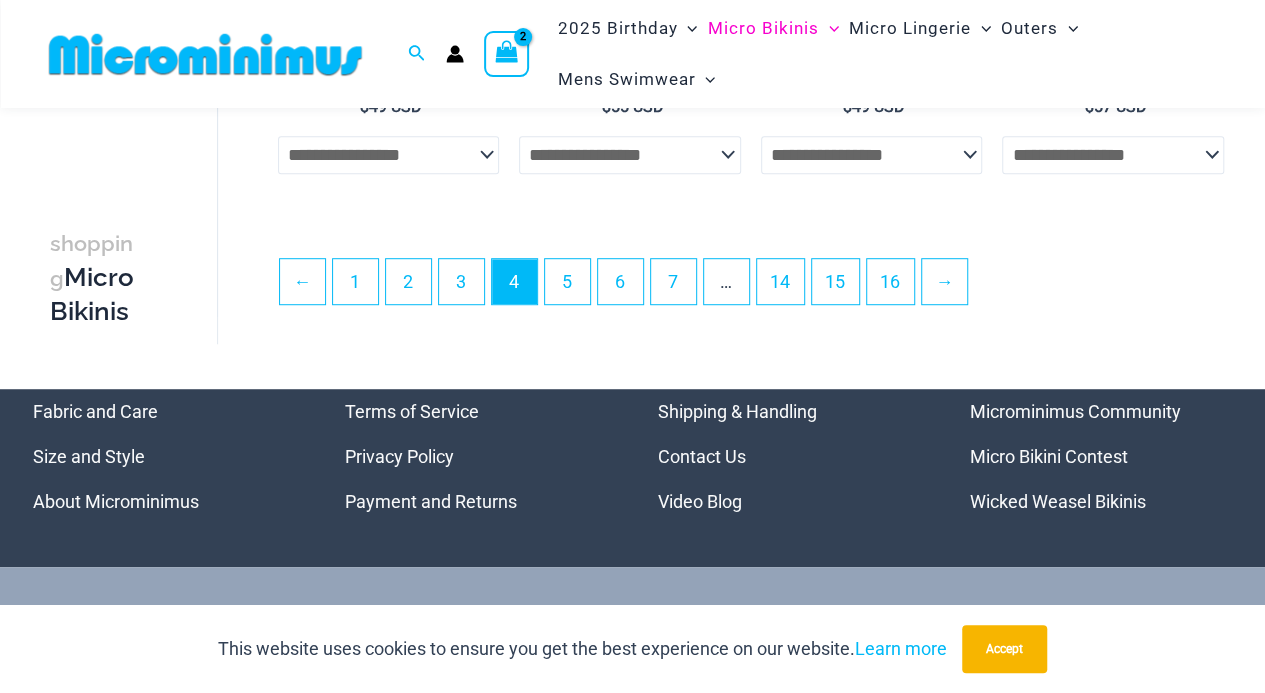 scroll, scrollTop: 4329, scrollLeft: 0, axis: vertical 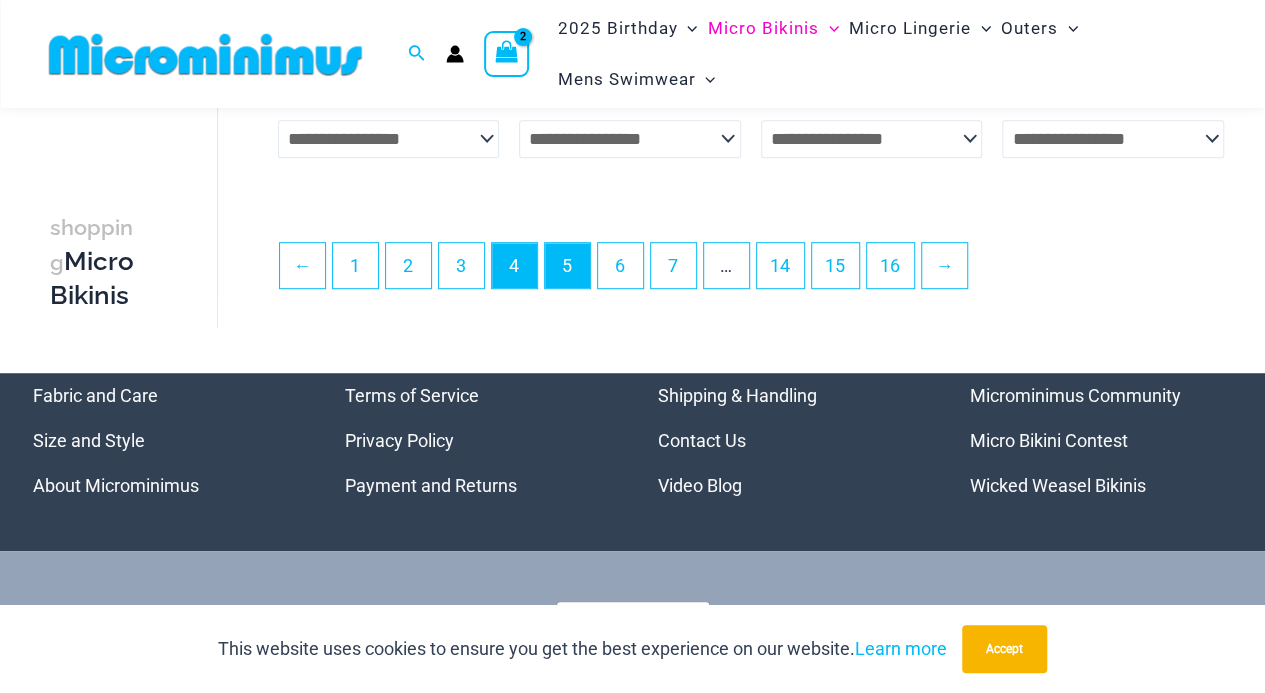 type on "**********" 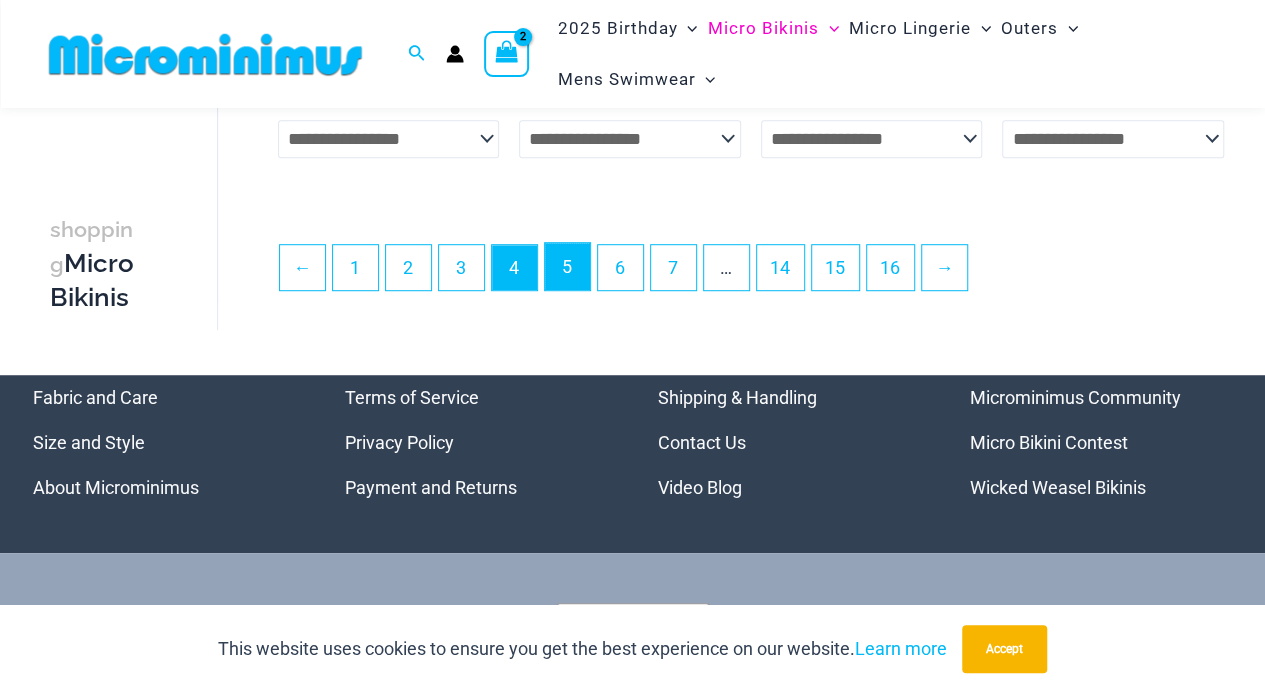 click on "5" at bounding box center [567, 266] 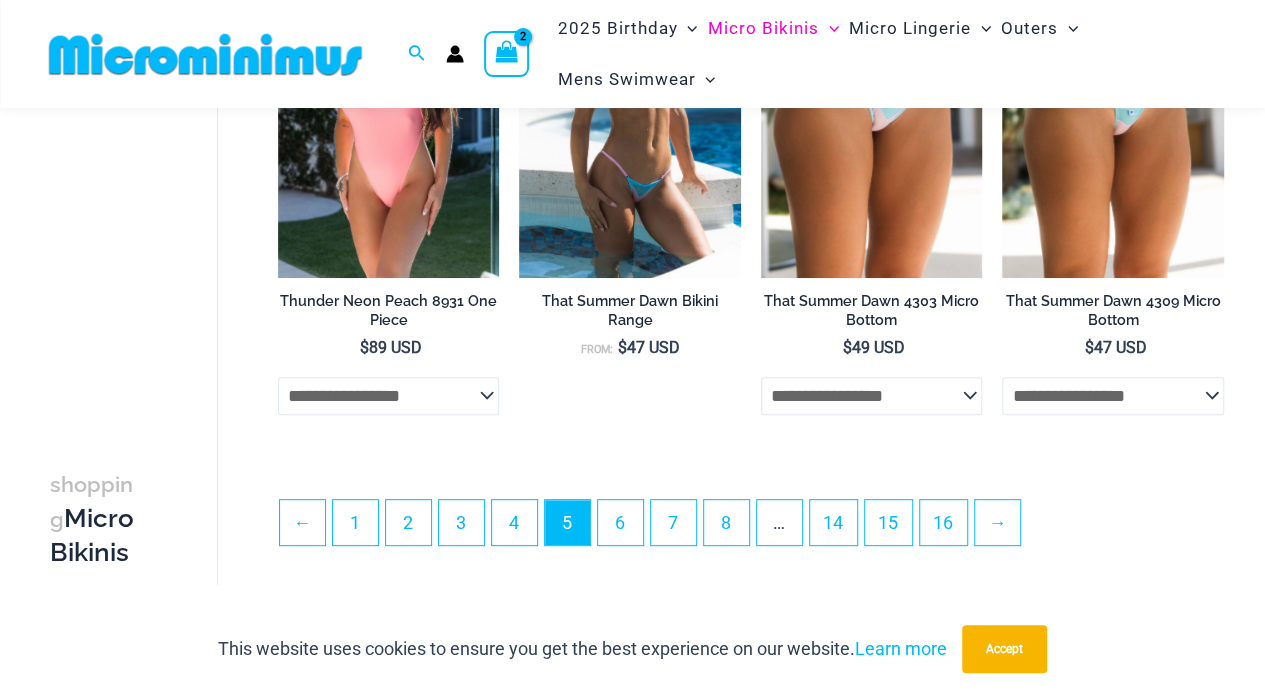 scroll, scrollTop: 4154, scrollLeft: 0, axis: vertical 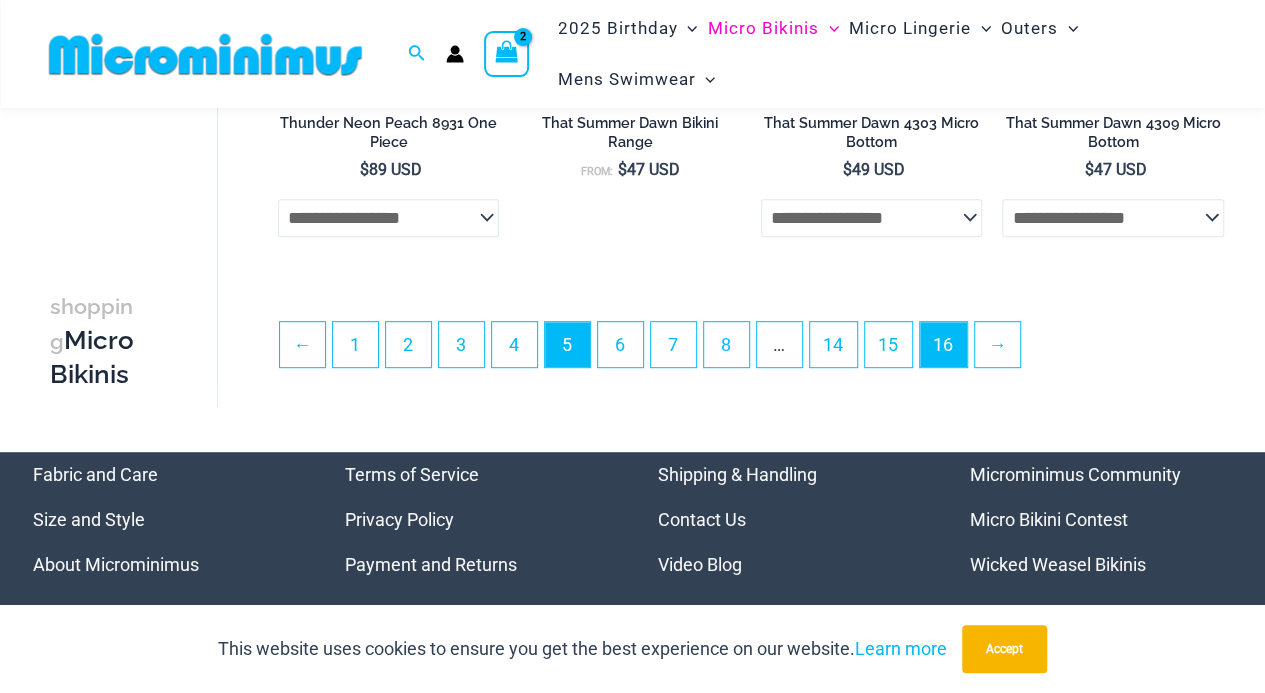 type on "**********" 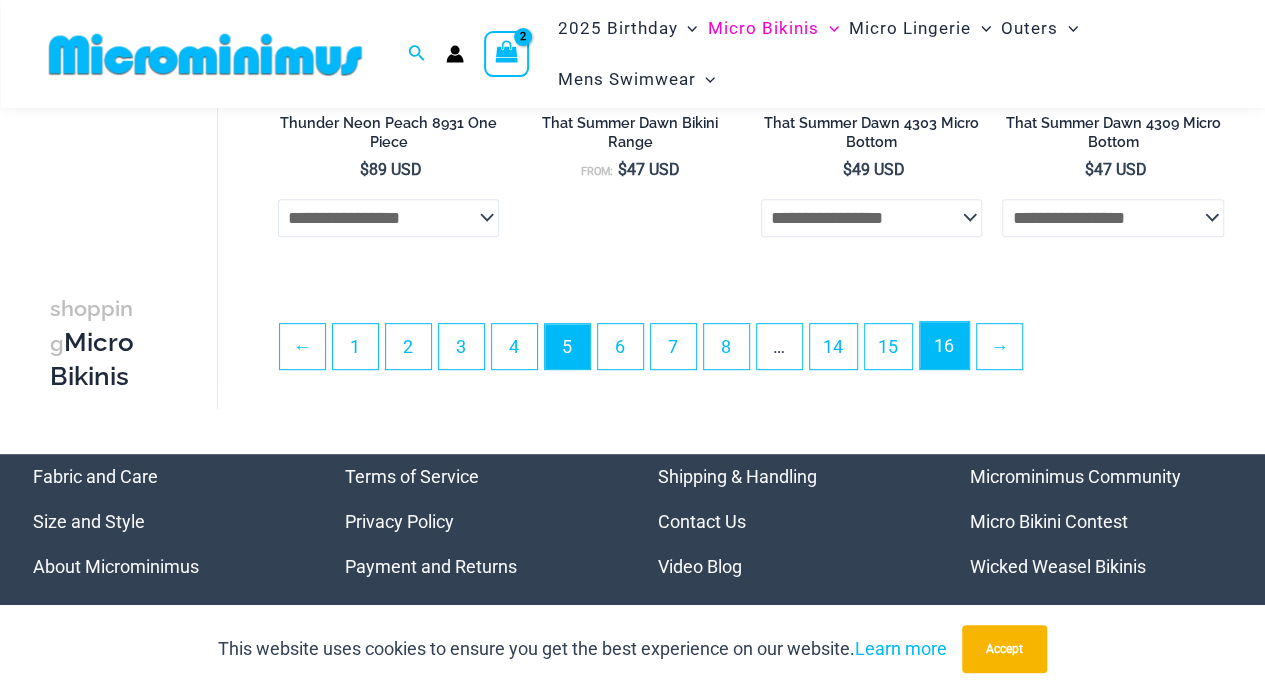 click on "16" at bounding box center [944, 345] 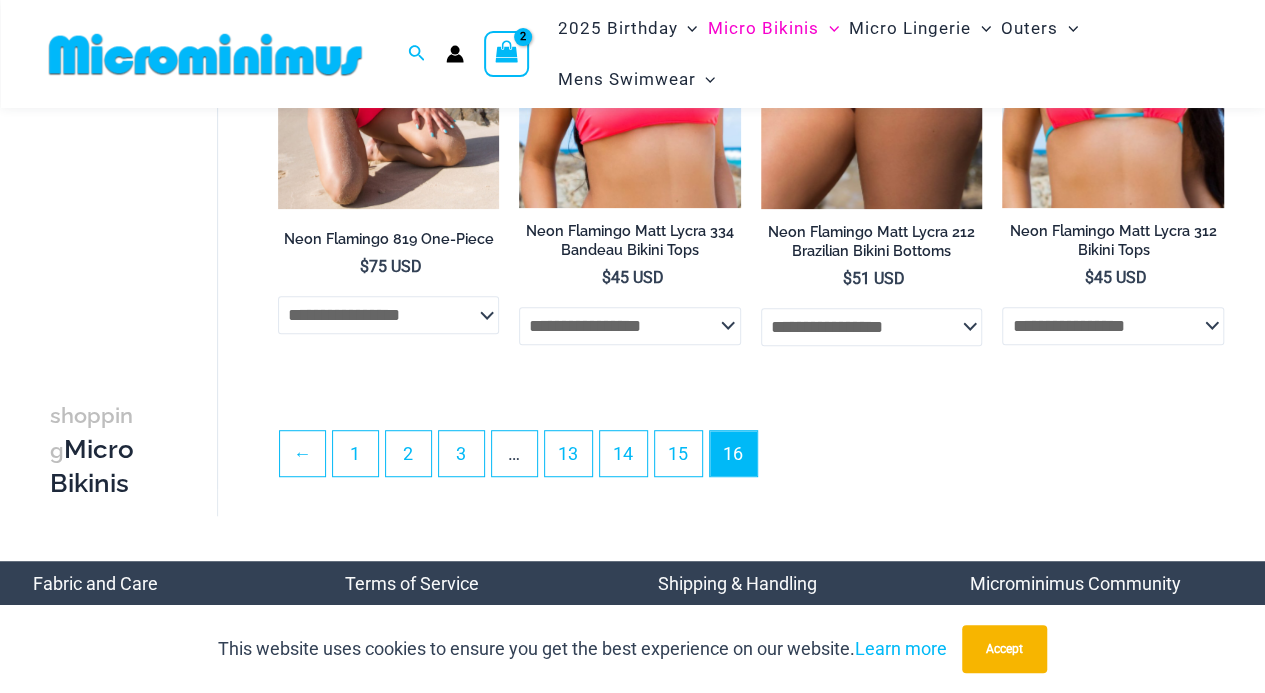 scroll, scrollTop: 391, scrollLeft: 0, axis: vertical 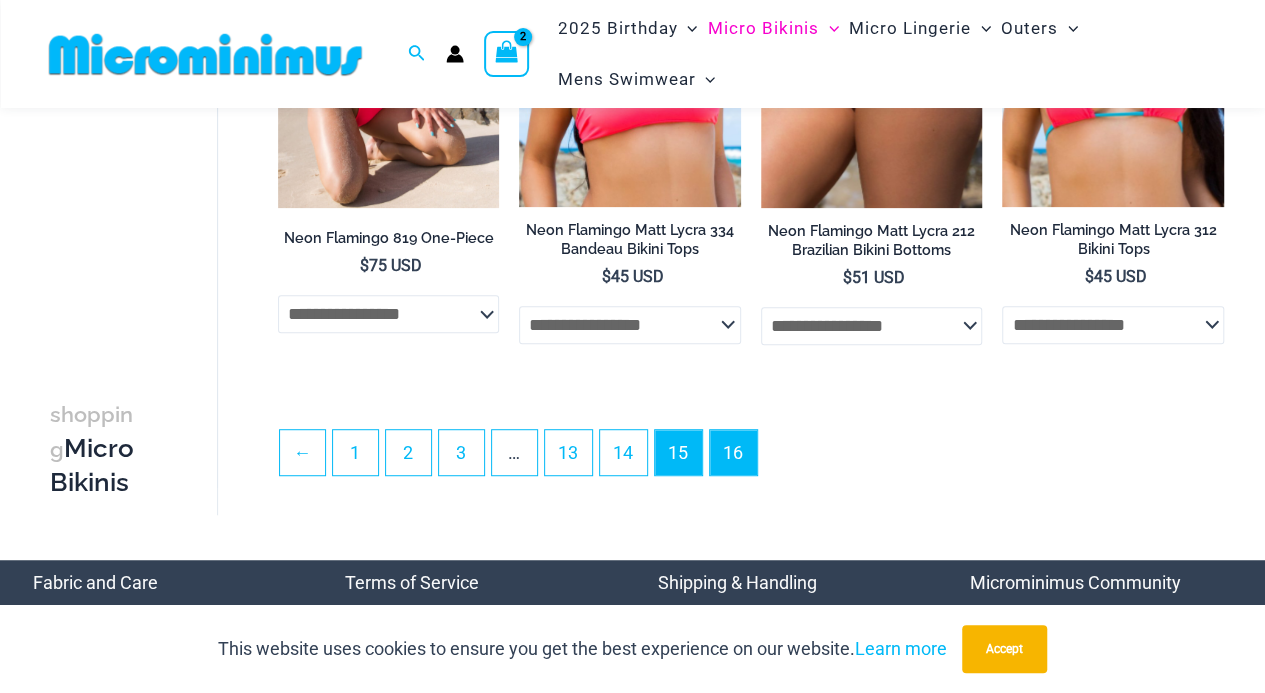 type on "**********" 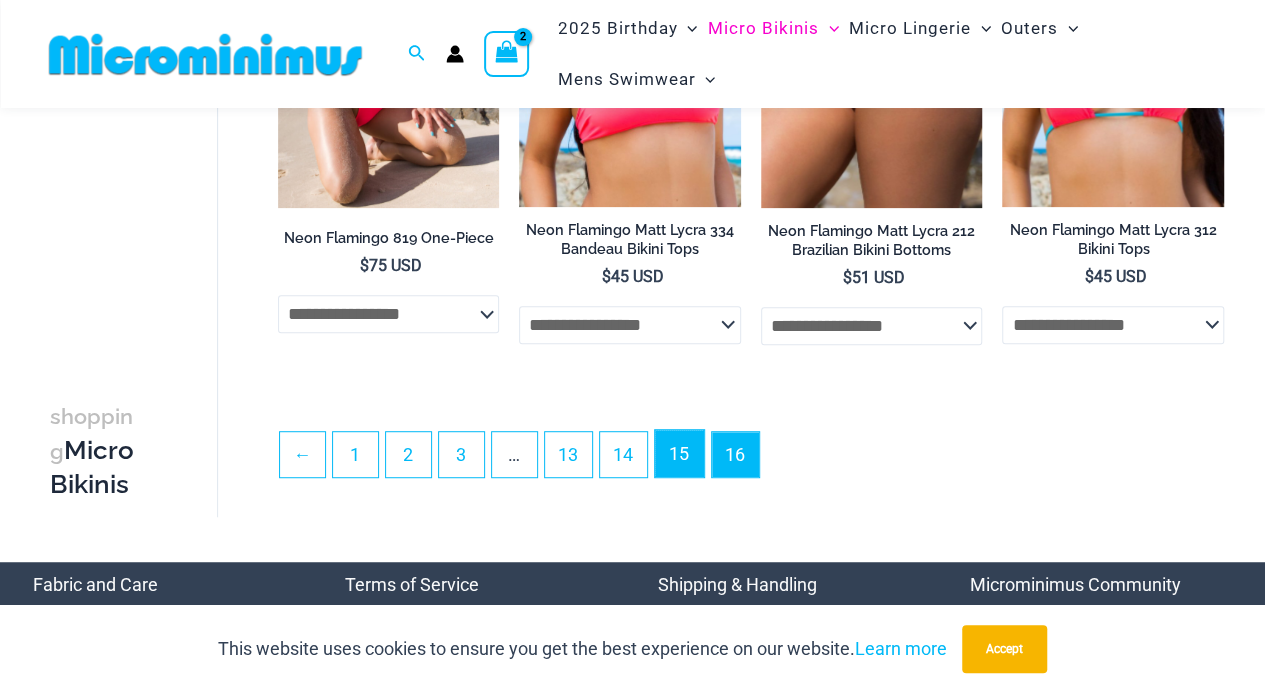 click on "15" at bounding box center [679, 453] 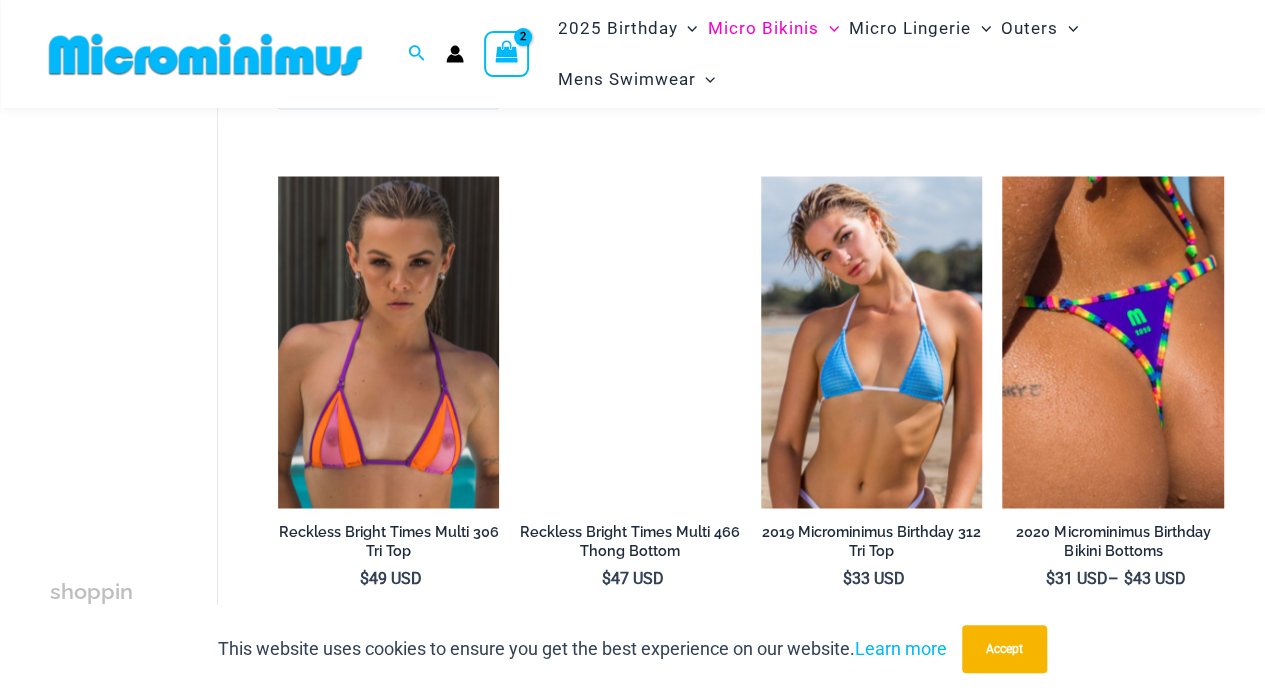 scroll, scrollTop: 1804, scrollLeft: 0, axis: vertical 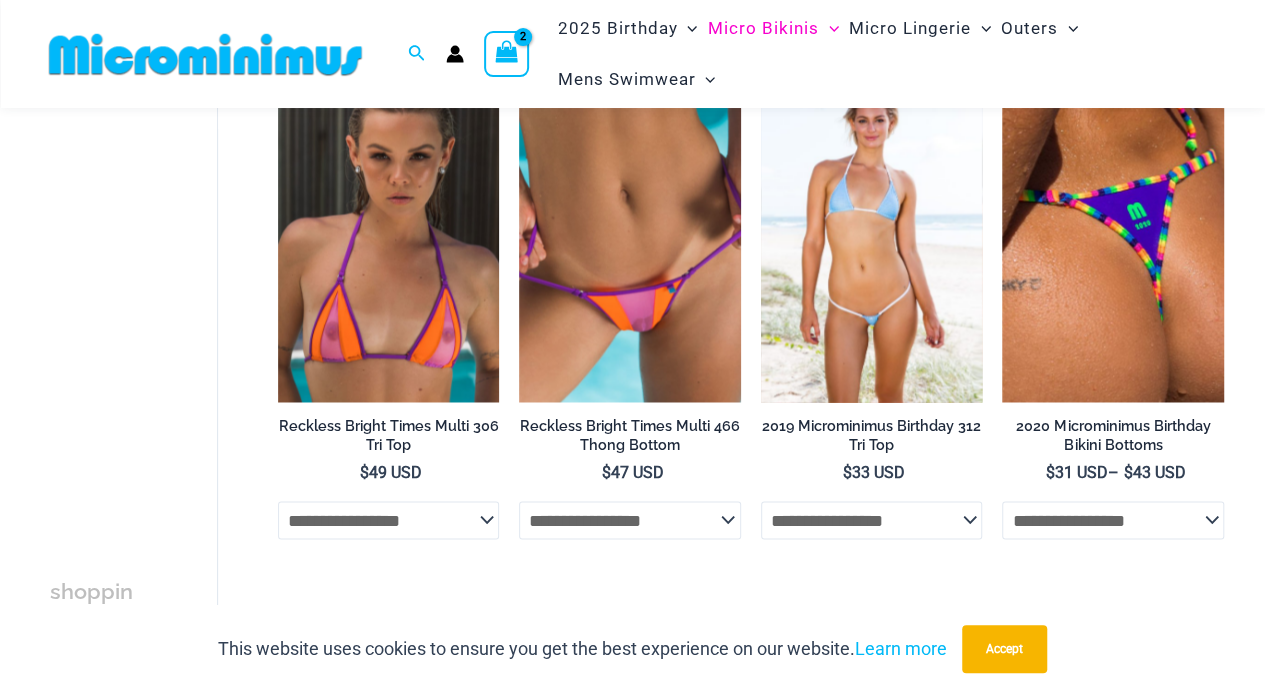 type on "**********" 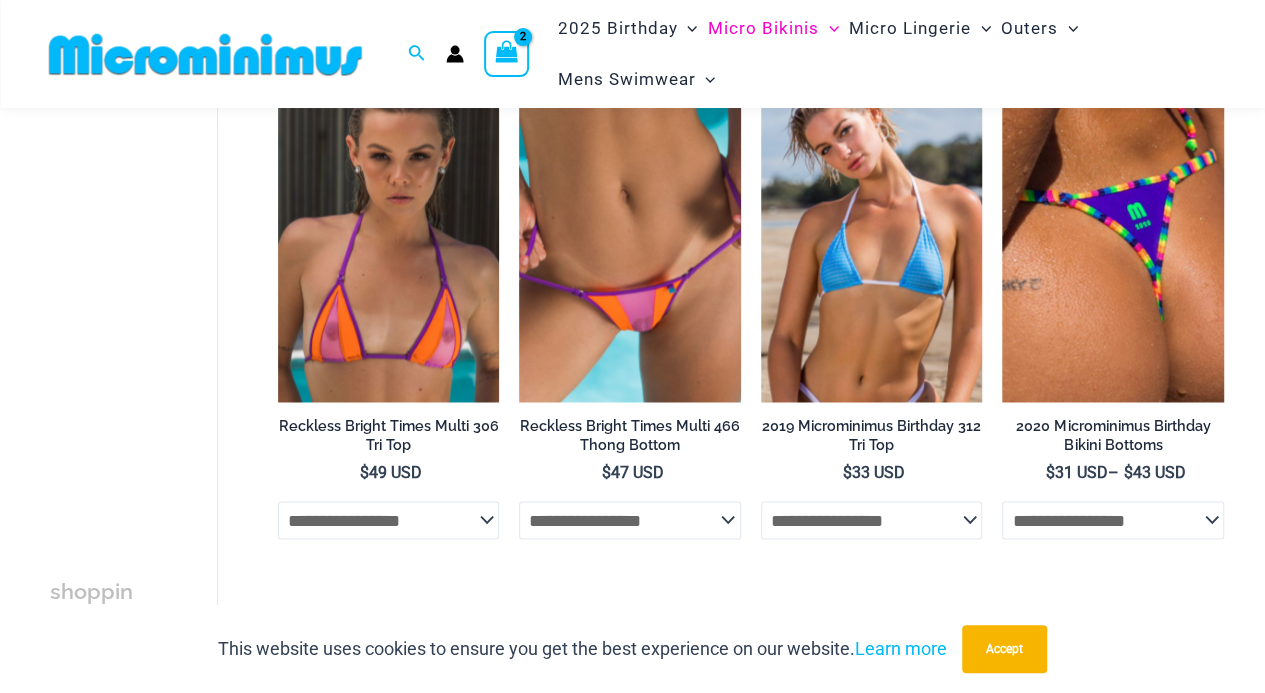 click on "**********" at bounding box center (751, 629) 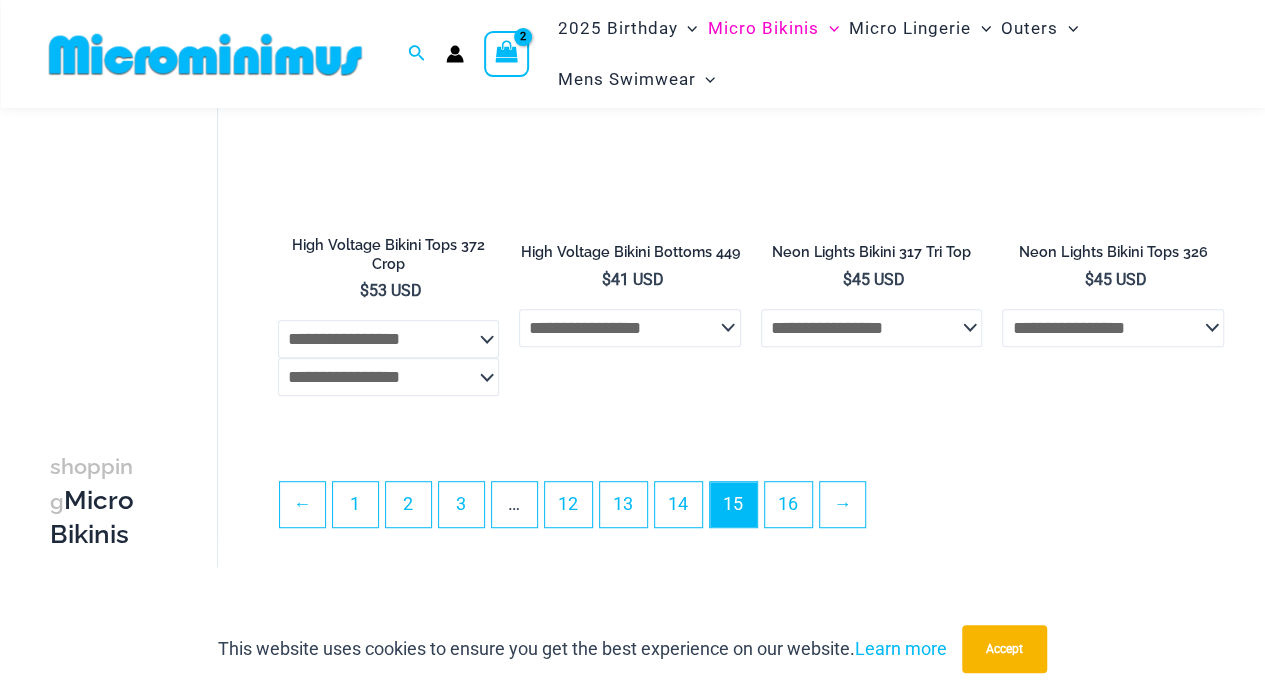 scroll, scrollTop: 4289, scrollLeft: 0, axis: vertical 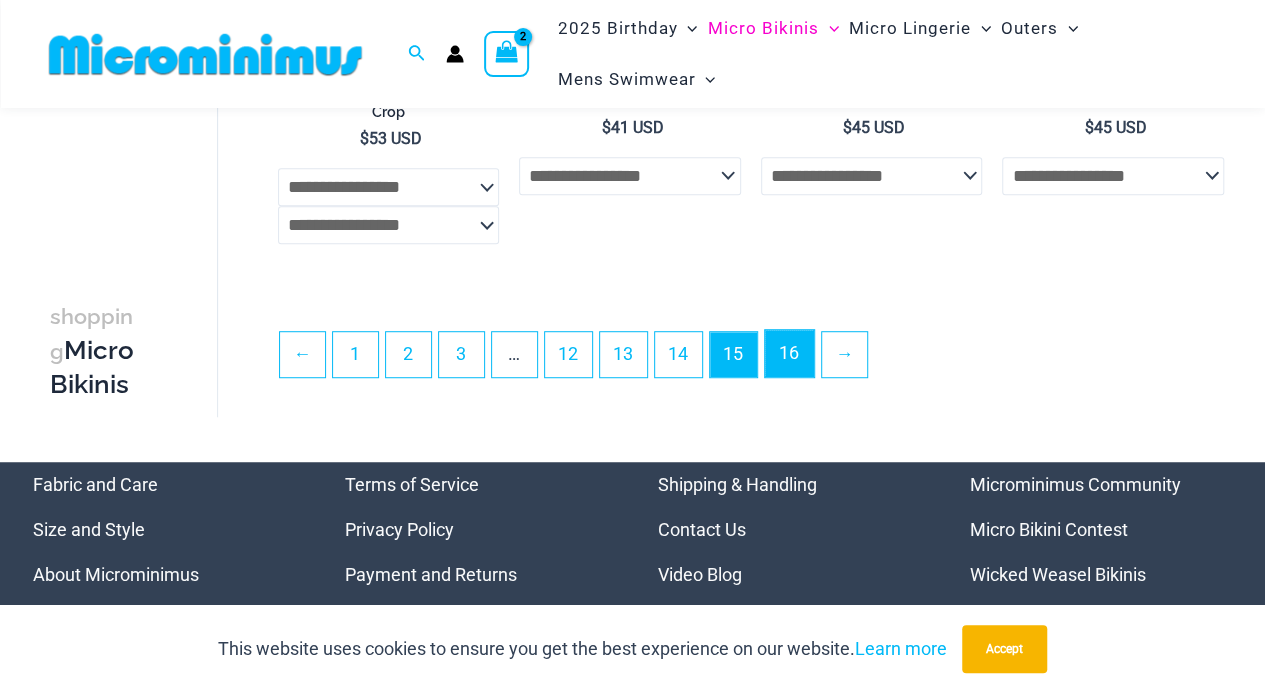 click on "16" at bounding box center (789, 353) 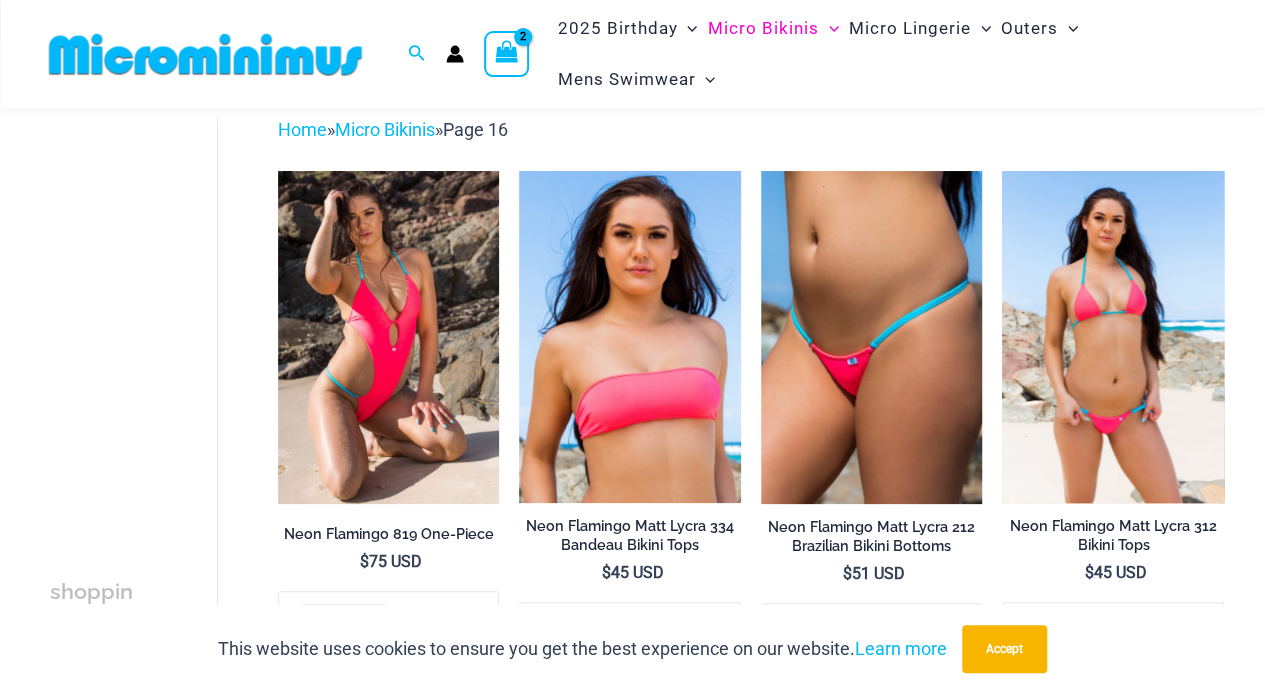 scroll, scrollTop: 393, scrollLeft: 0, axis: vertical 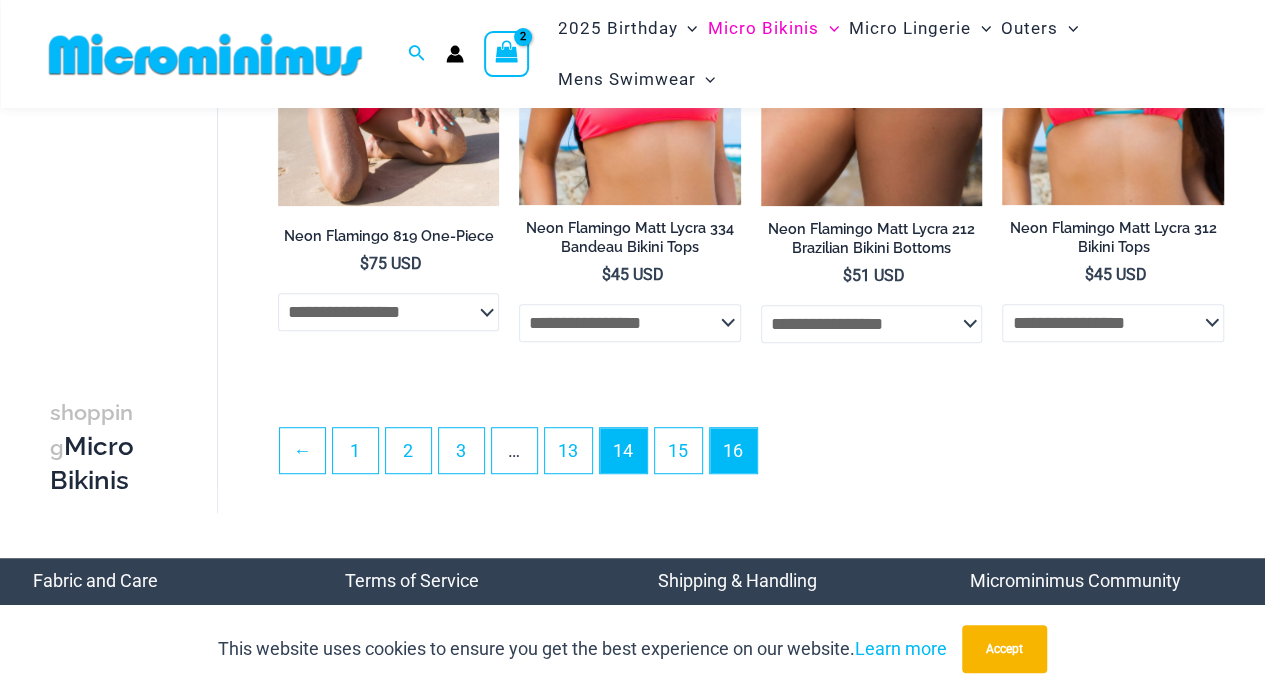 type on "**********" 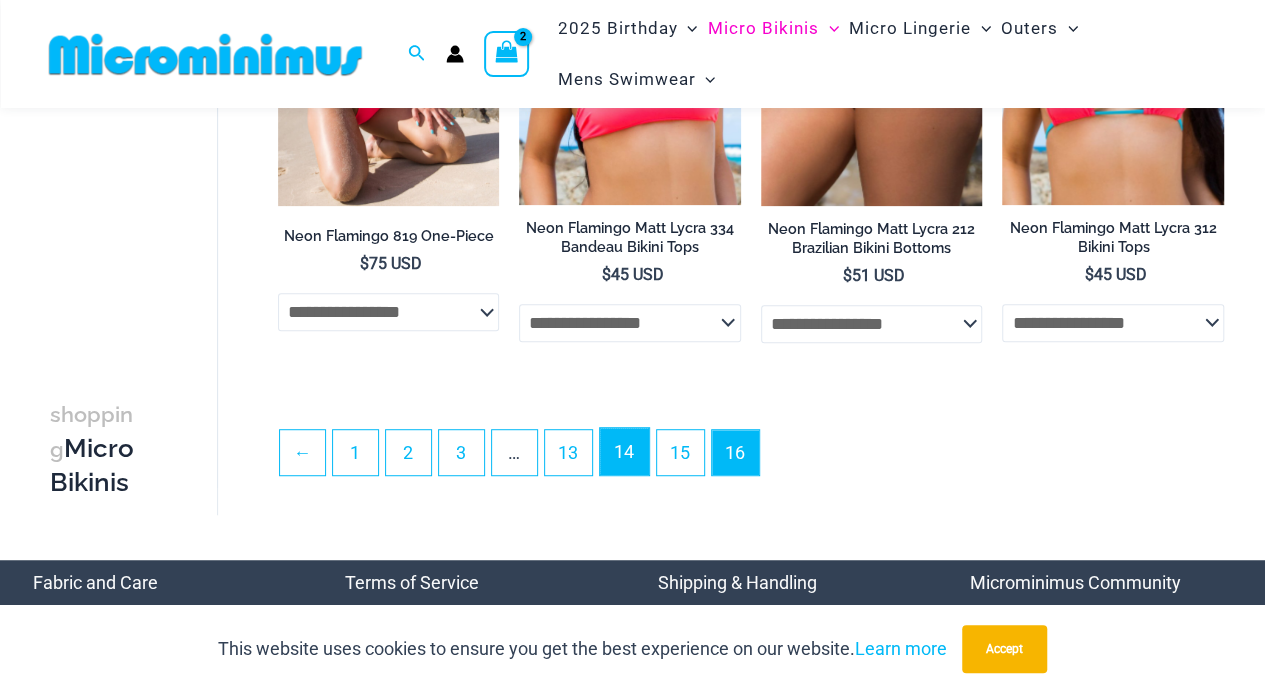 click on "14" at bounding box center [624, 451] 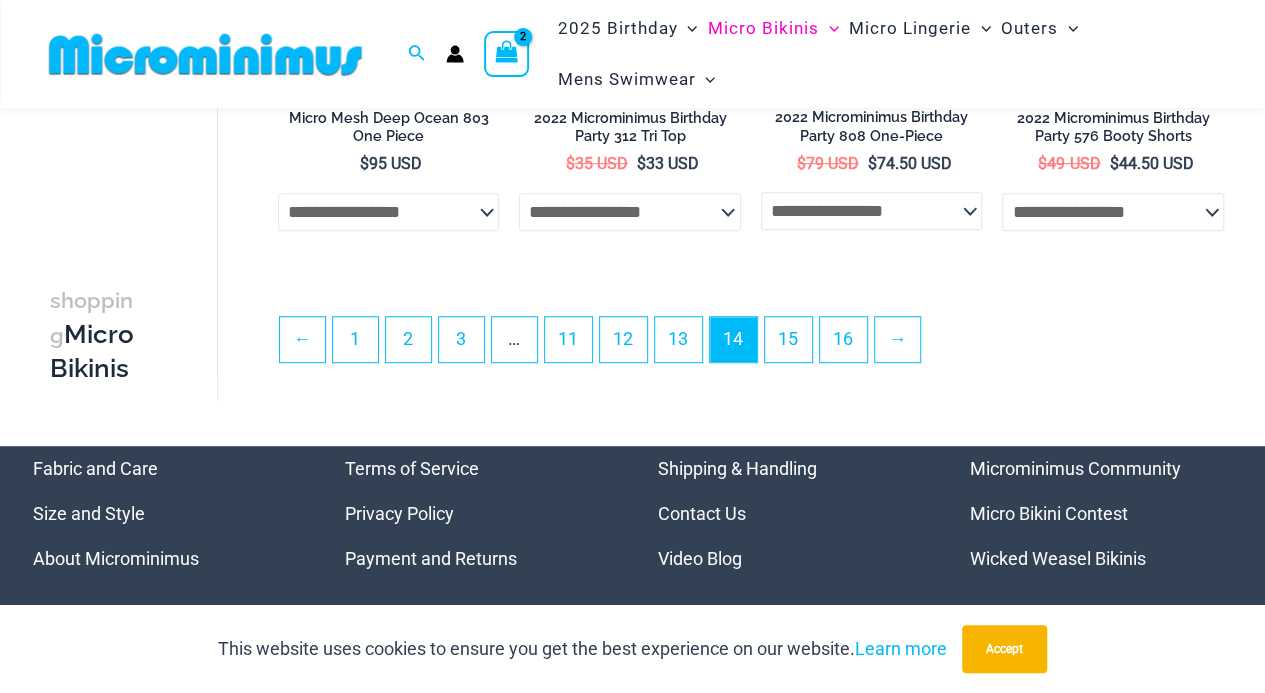 scroll, scrollTop: 4258, scrollLeft: 0, axis: vertical 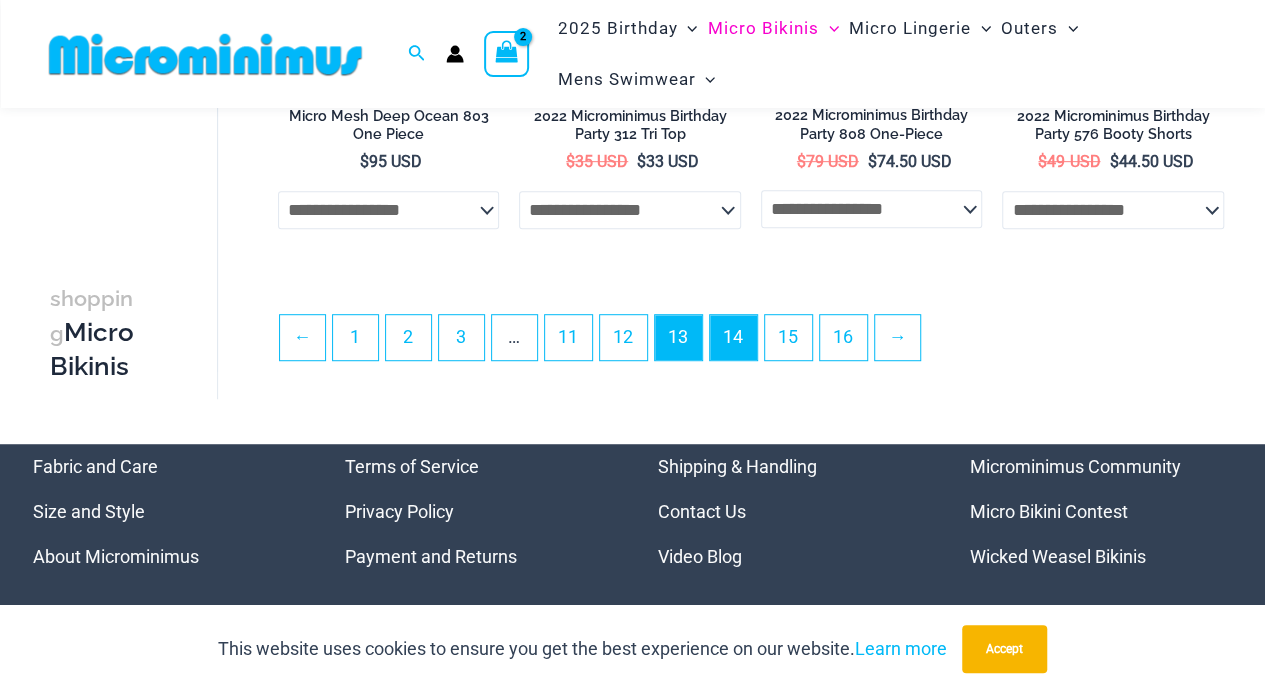 type on "**********" 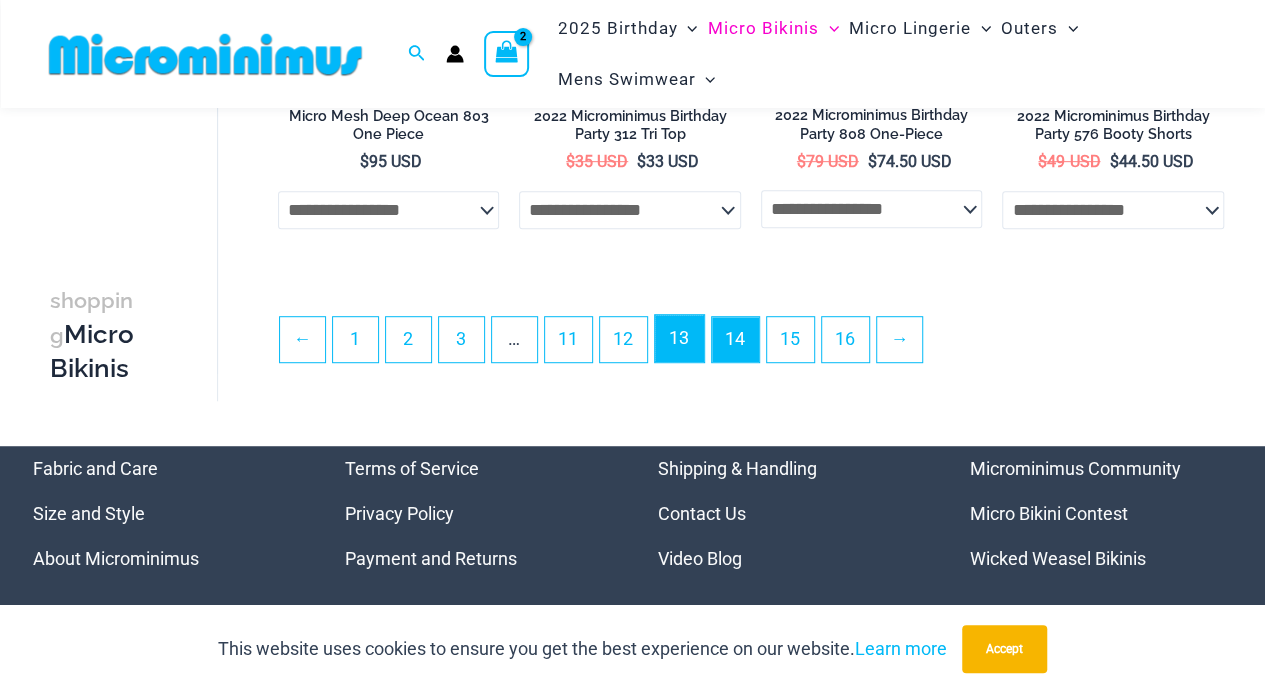 click on "13" at bounding box center [679, 338] 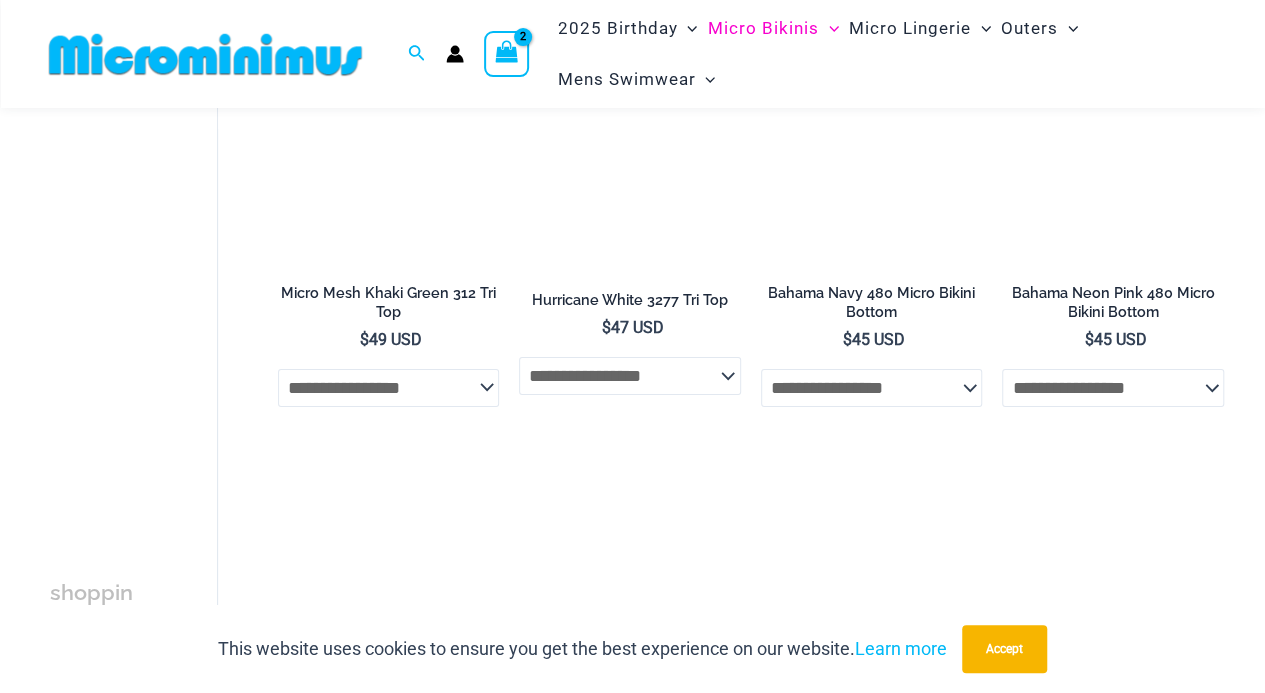 scroll, scrollTop: 2807, scrollLeft: 0, axis: vertical 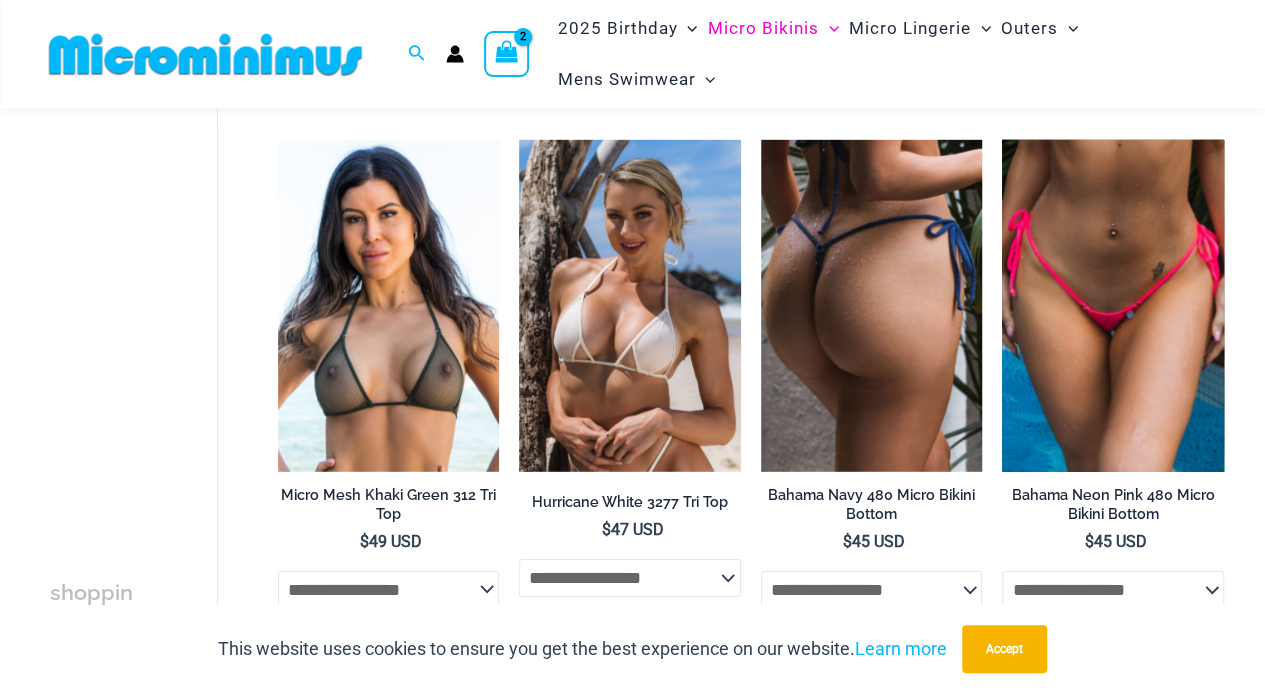 type on "**********" 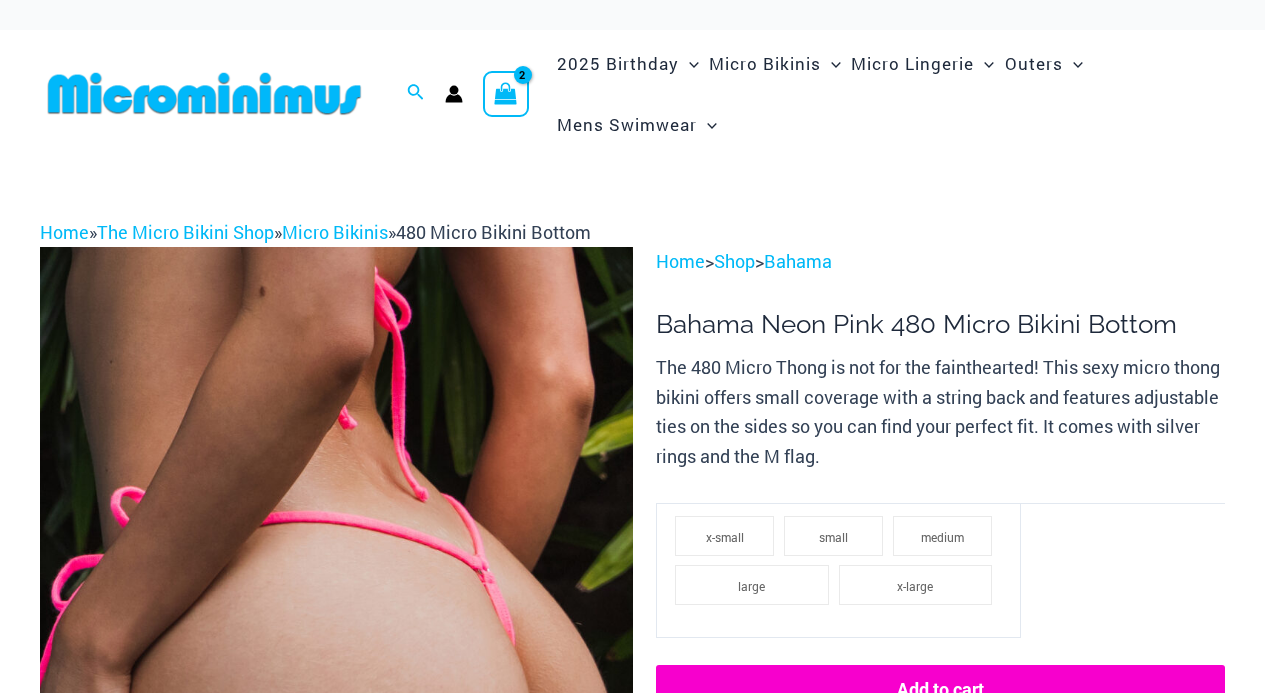 scroll, scrollTop: 0, scrollLeft: 0, axis: both 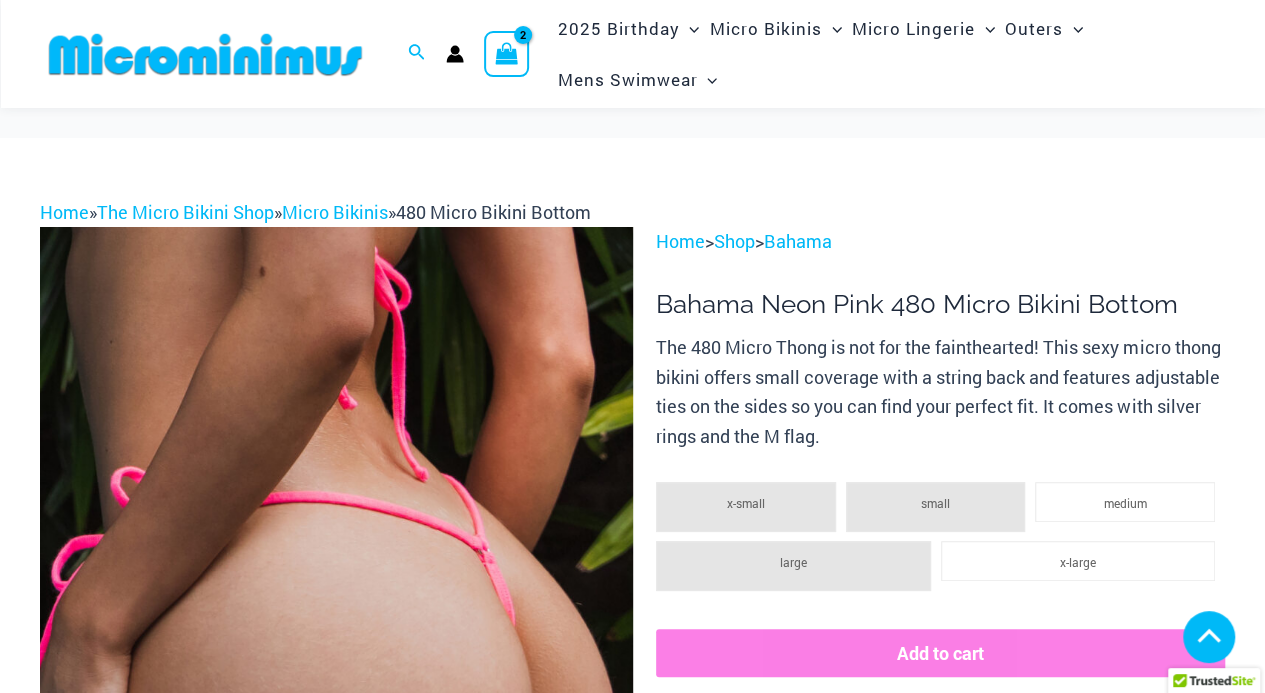 click at bounding box center [540, 1274] 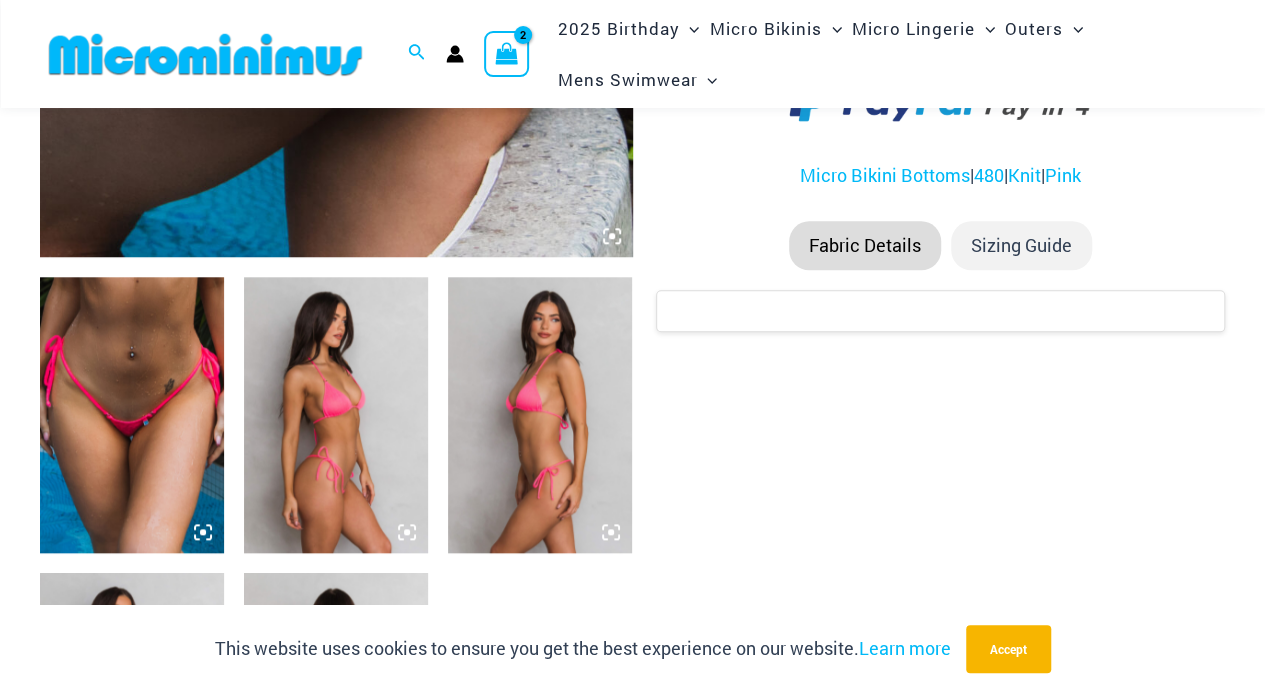 scroll, scrollTop: 912, scrollLeft: 0, axis: vertical 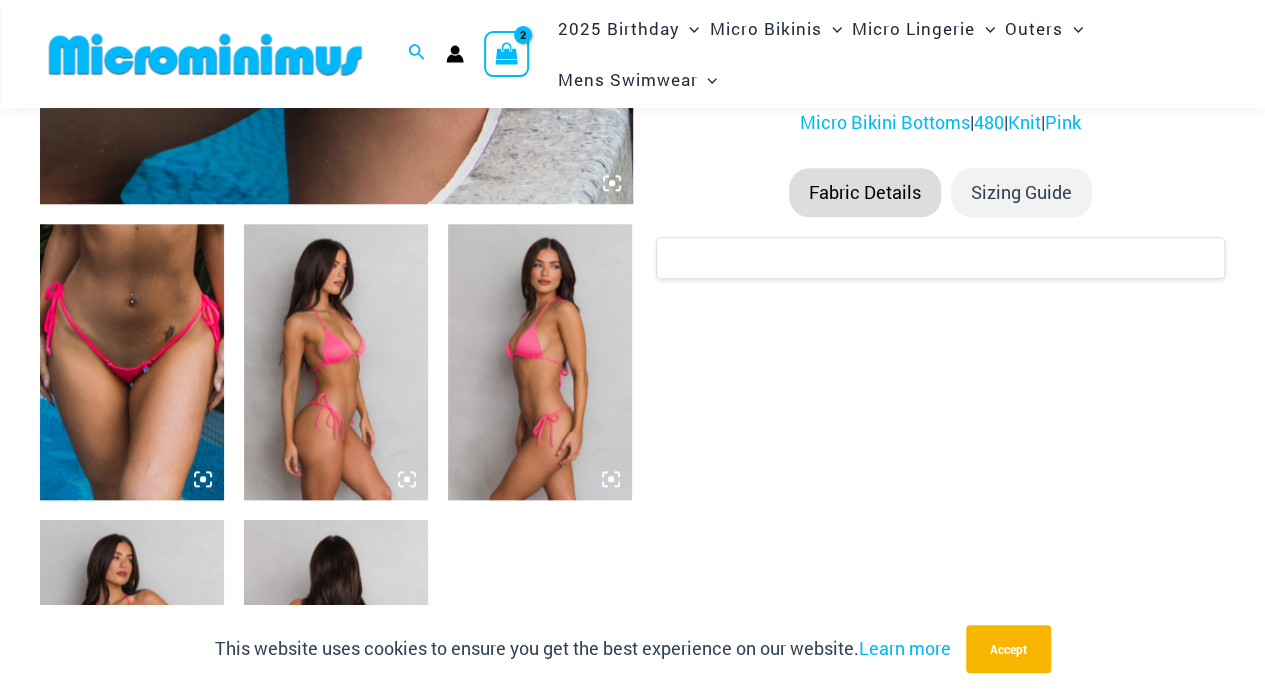 click 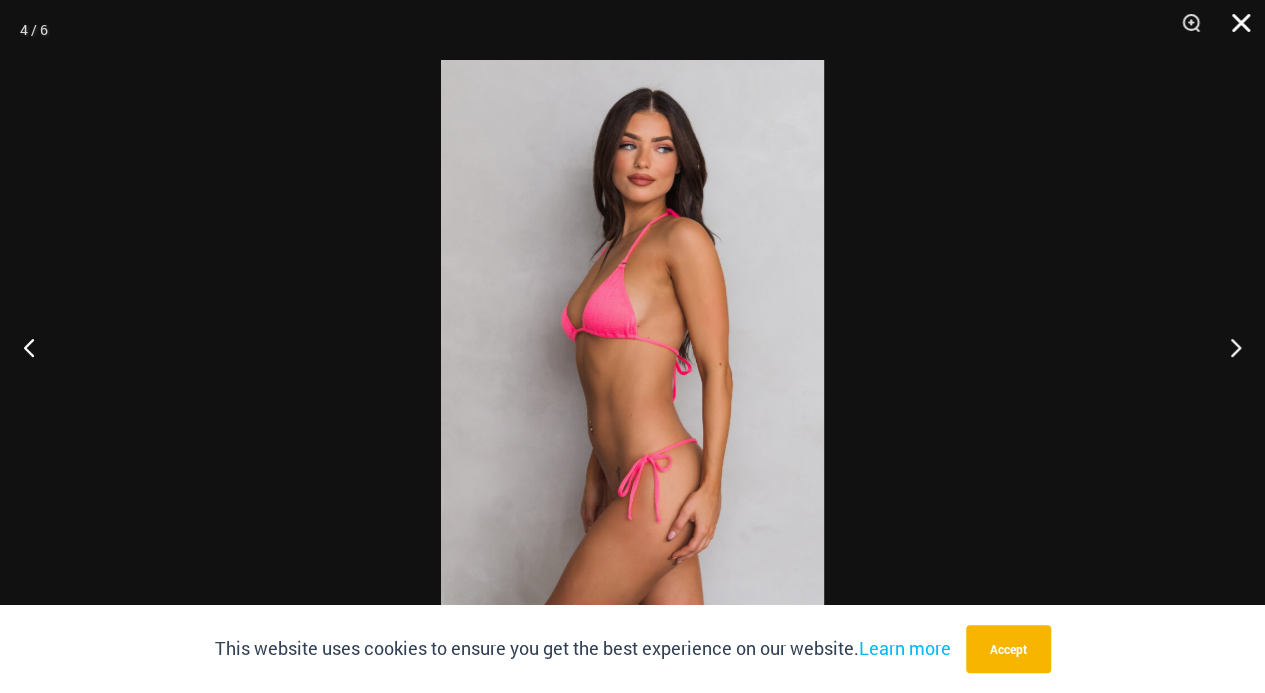 click at bounding box center [1234, 30] 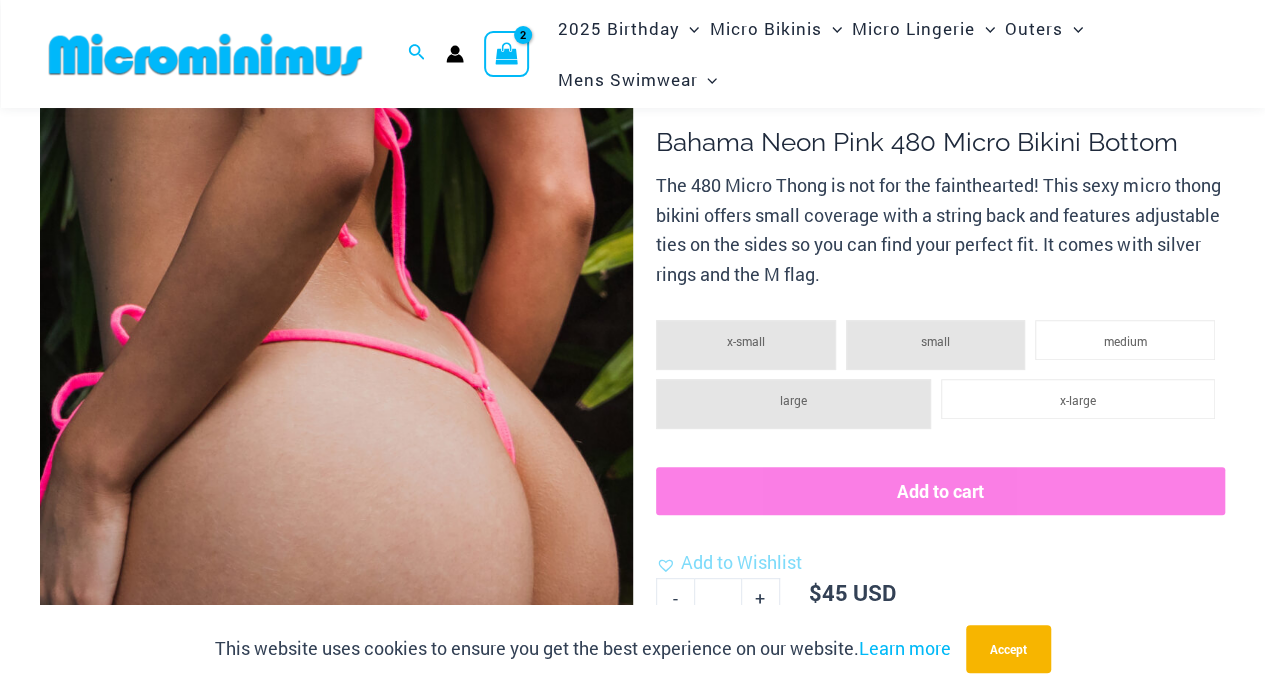 scroll, scrollTop: 163, scrollLeft: 0, axis: vertical 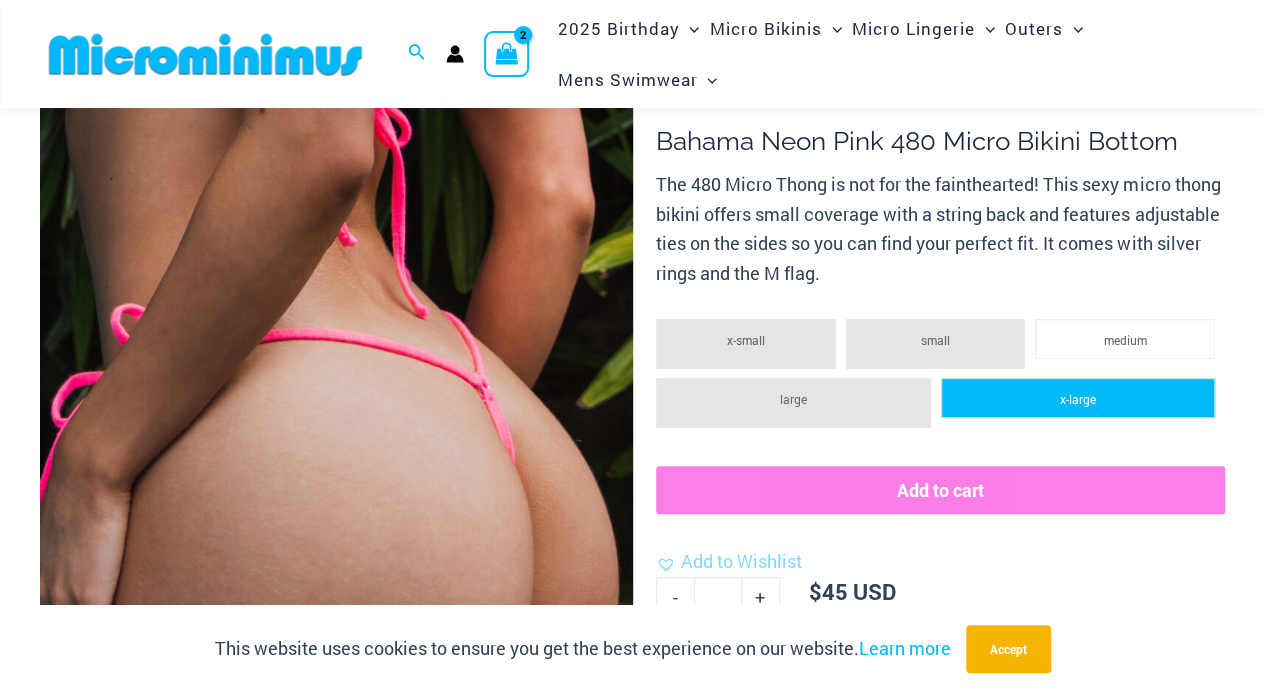 click on "x-large" 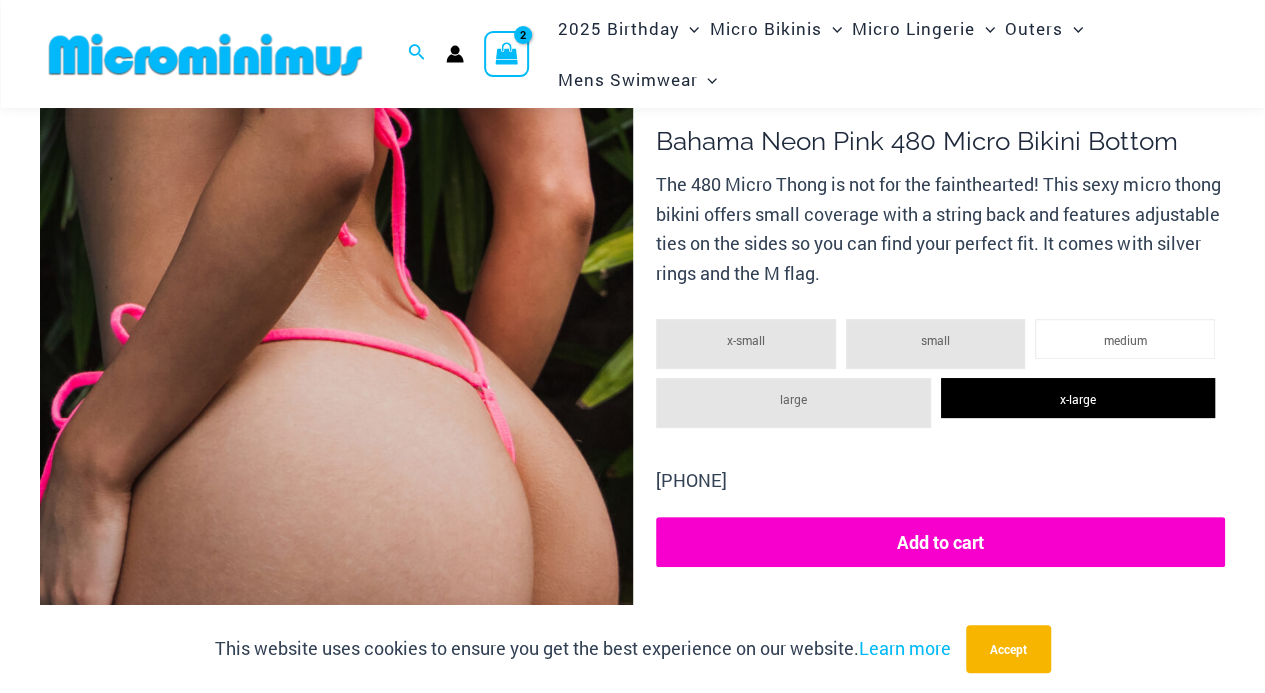 click on "Add to cart" 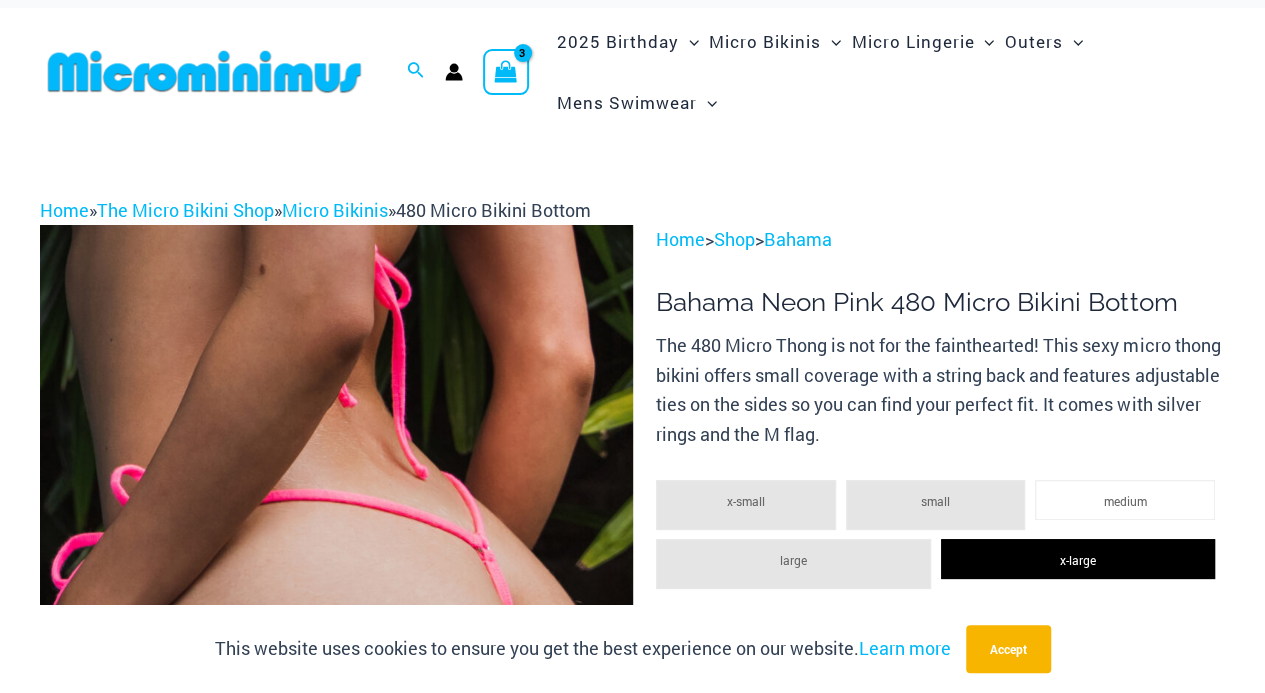 scroll, scrollTop: 0, scrollLeft: 0, axis: both 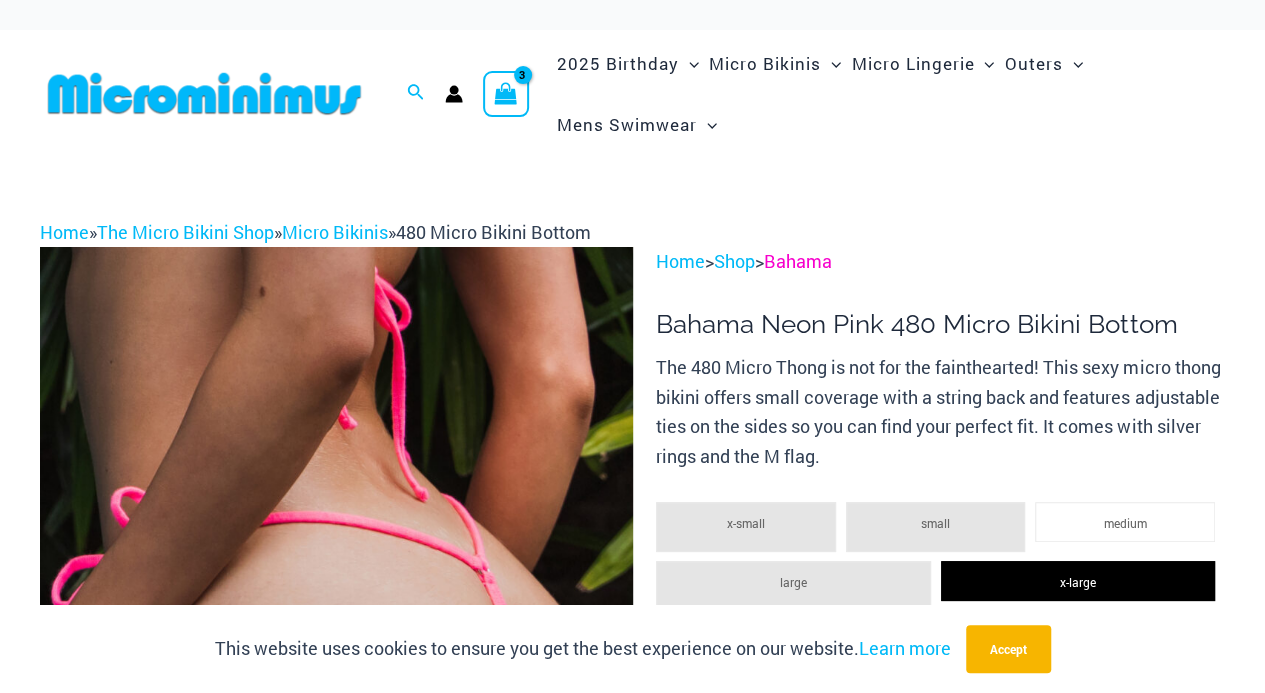 click on "Bahama" at bounding box center [798, 261] 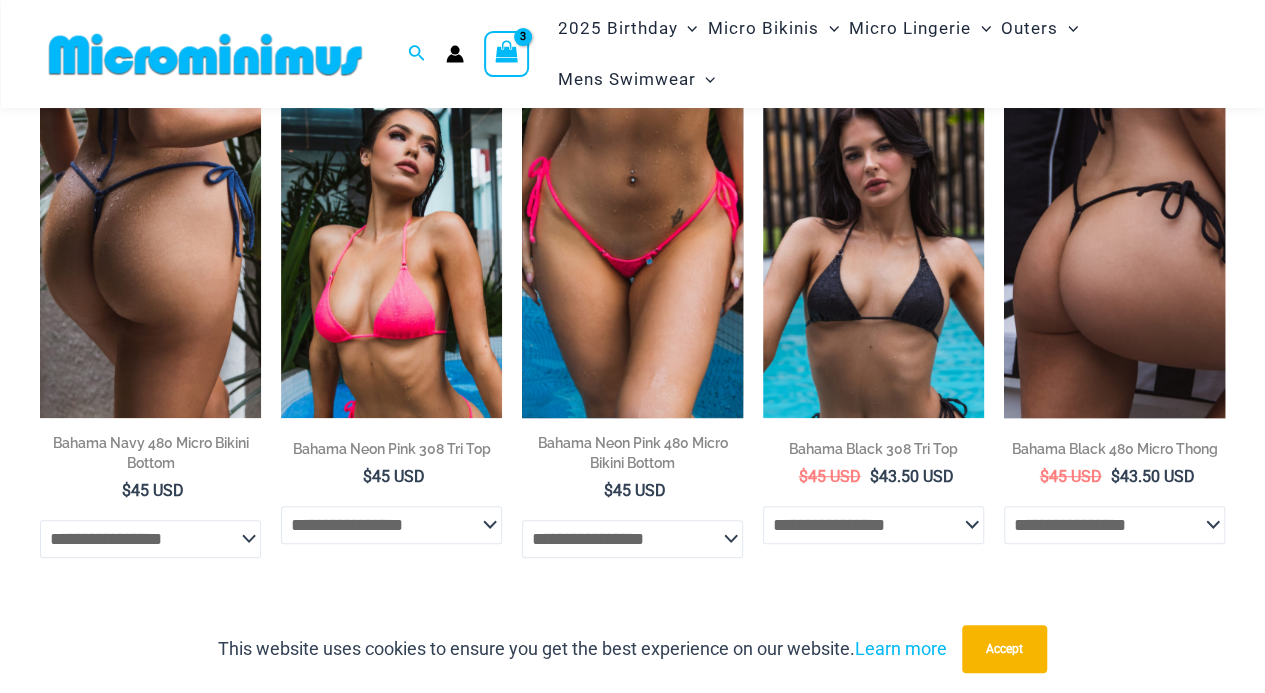 scroll, scrollTop: 303, scrollLeft: 0, axis: vertical 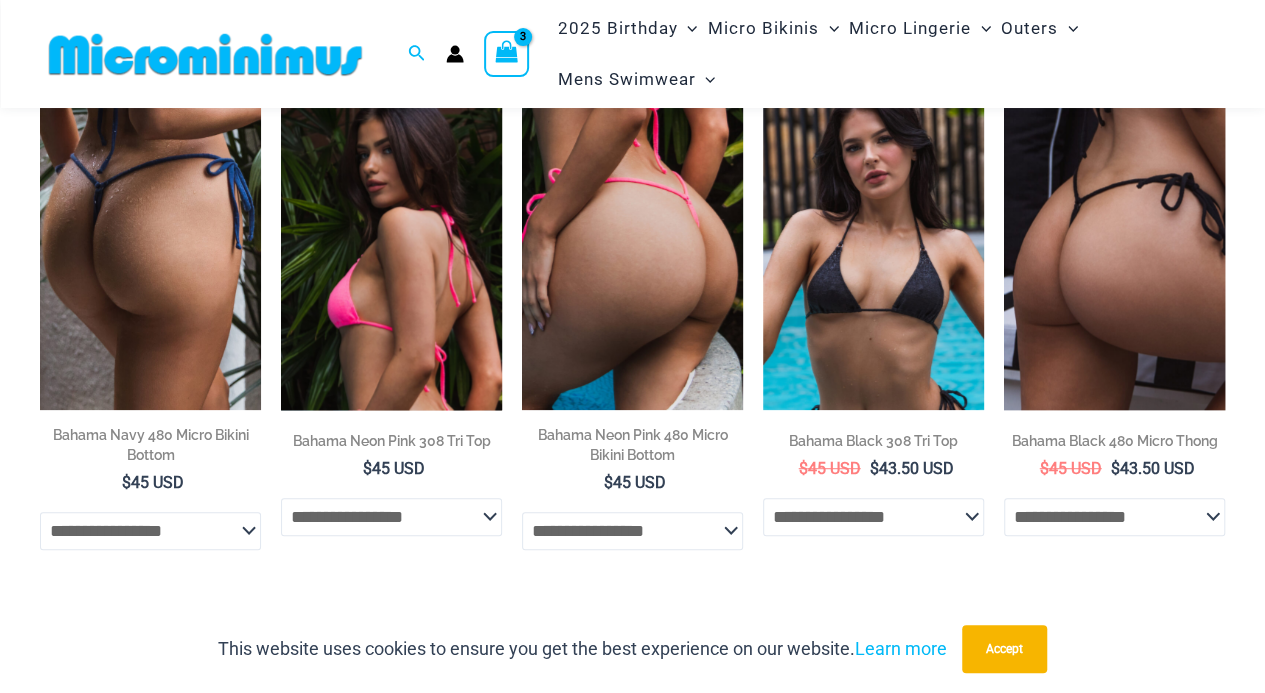 type on "**********" 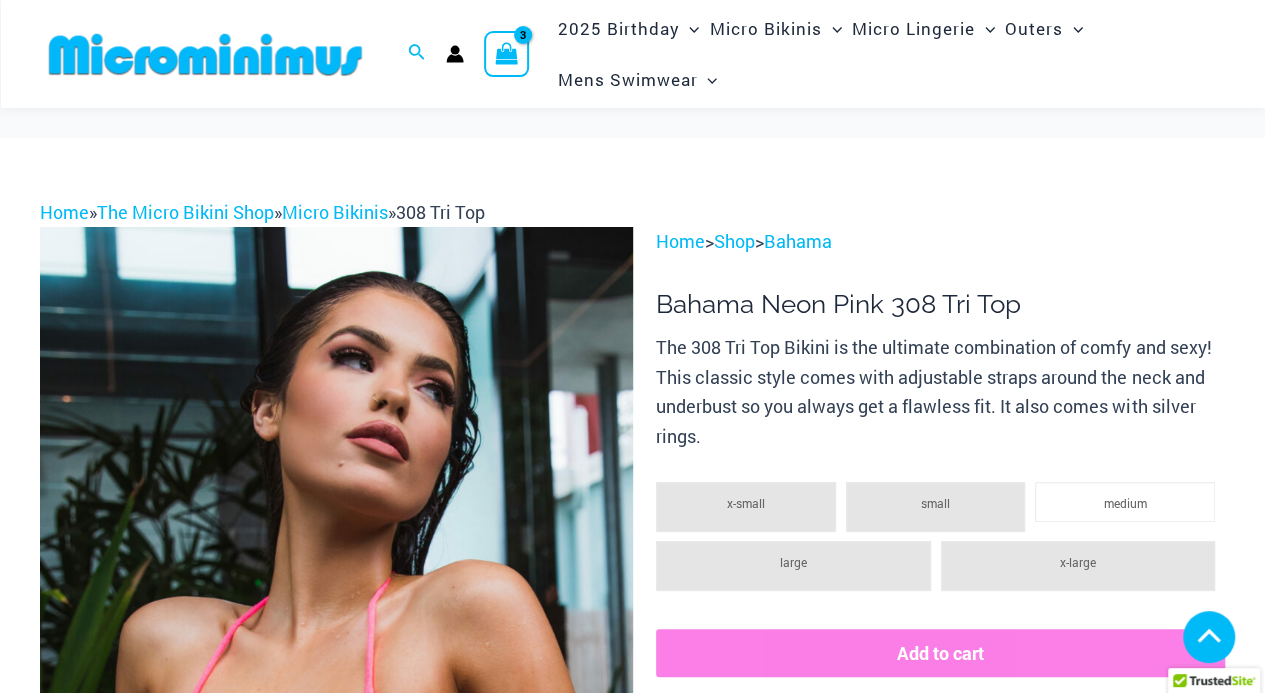 scroll, scrollTop: 556, scrollLeft: 0, axis: vertical 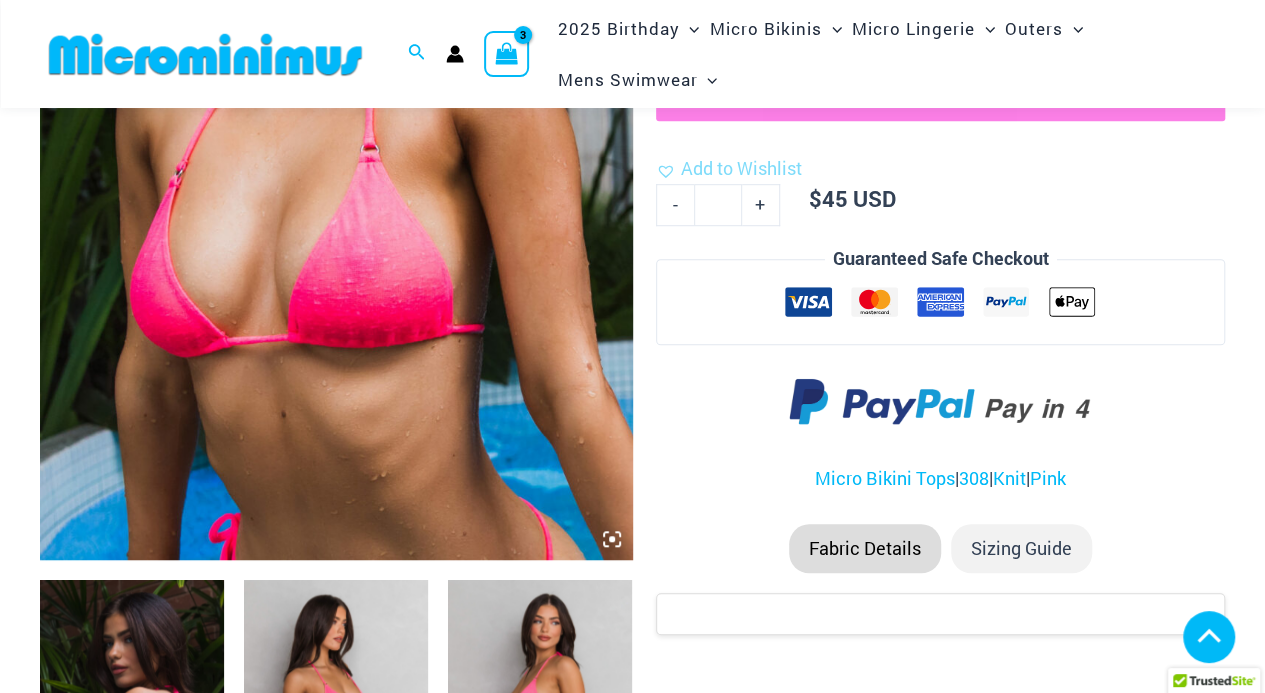 type on "**********" 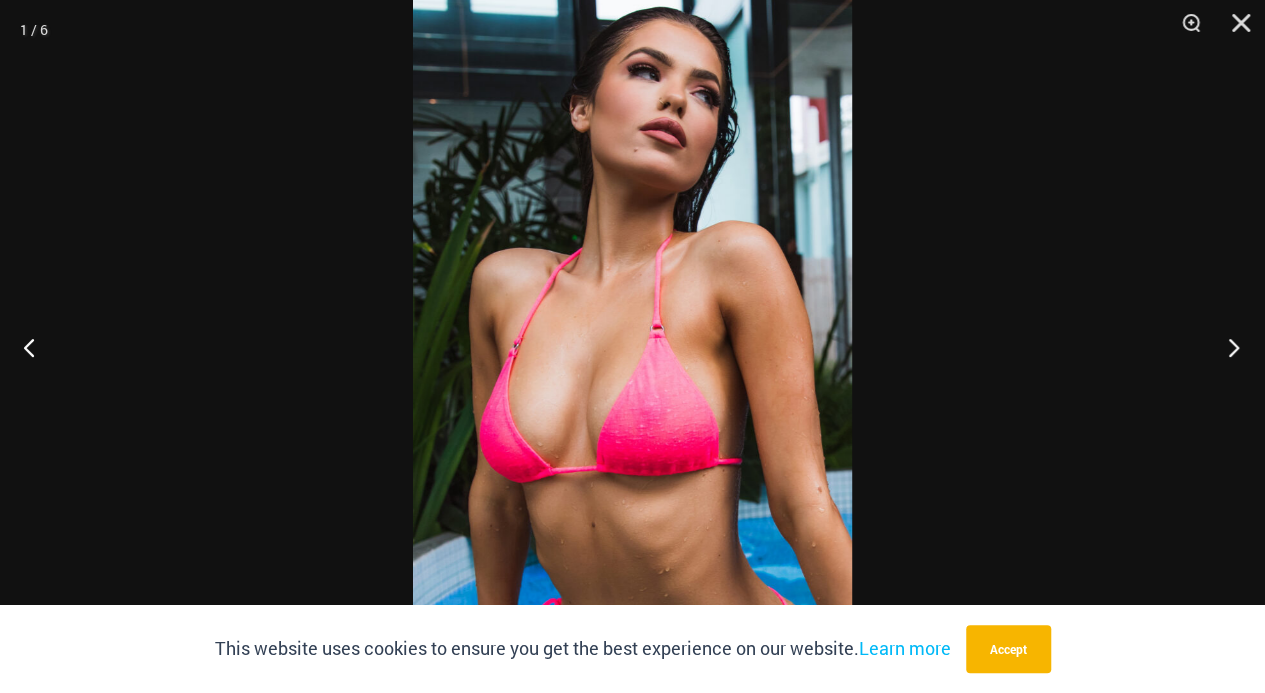 click at bounding box center (1227, 347) 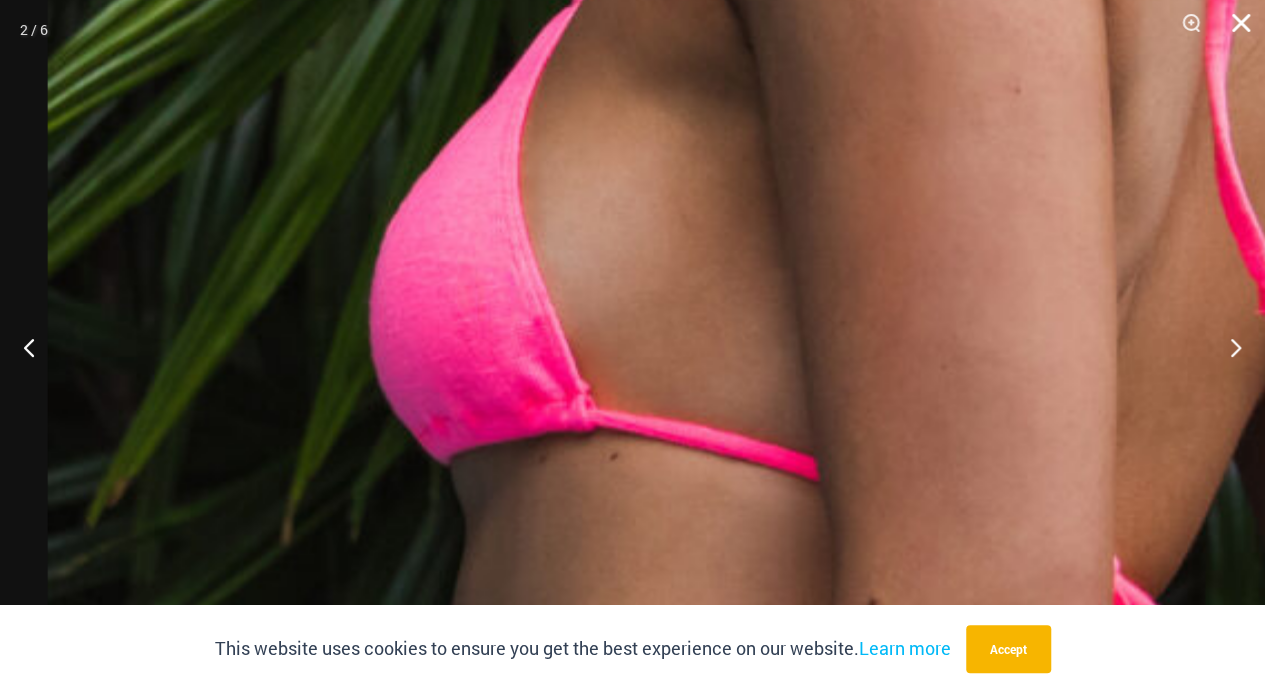 click at bounding box center [1234, 30] 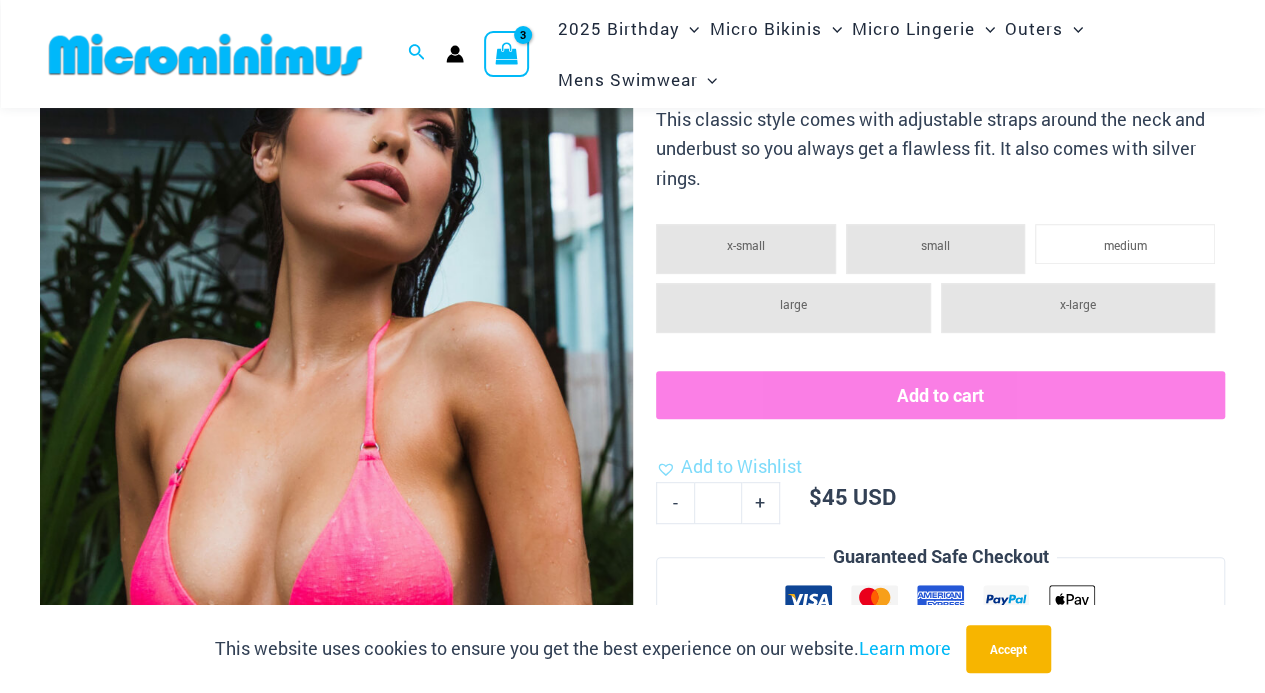 scroll, scrollTop: 7, scrollLeft: 0, axis: vertical 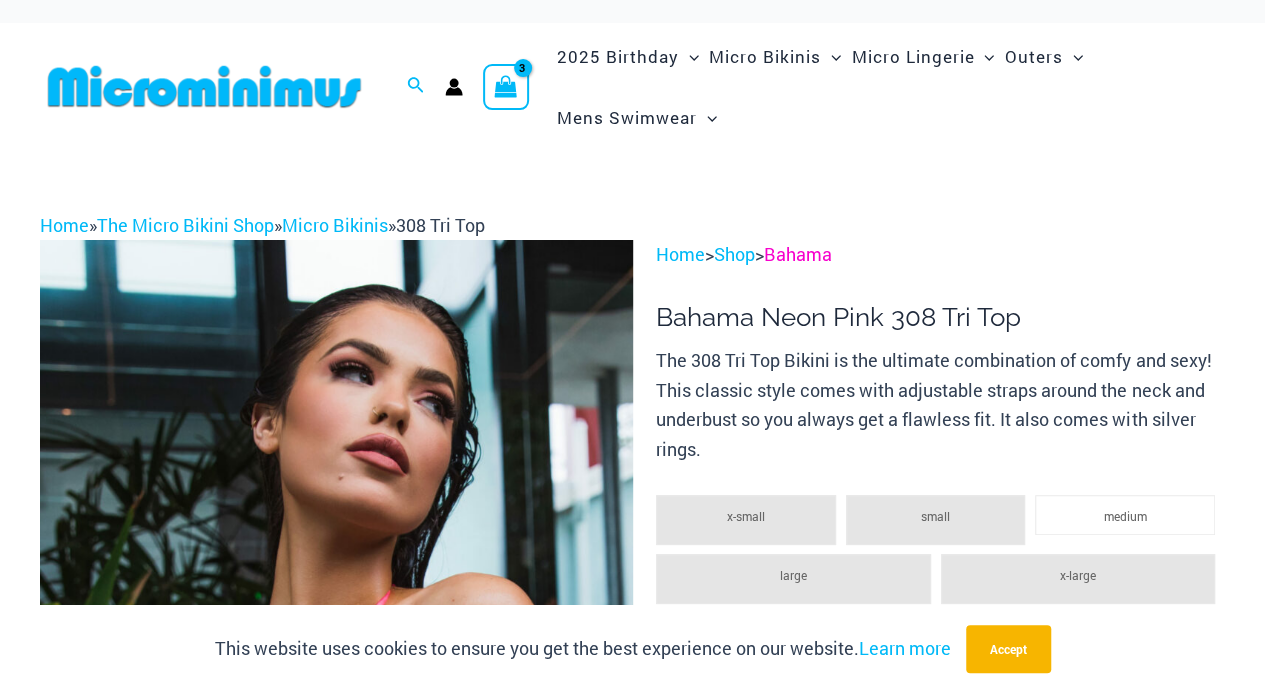 click on "Bahama" at bounding box center (798, 254) 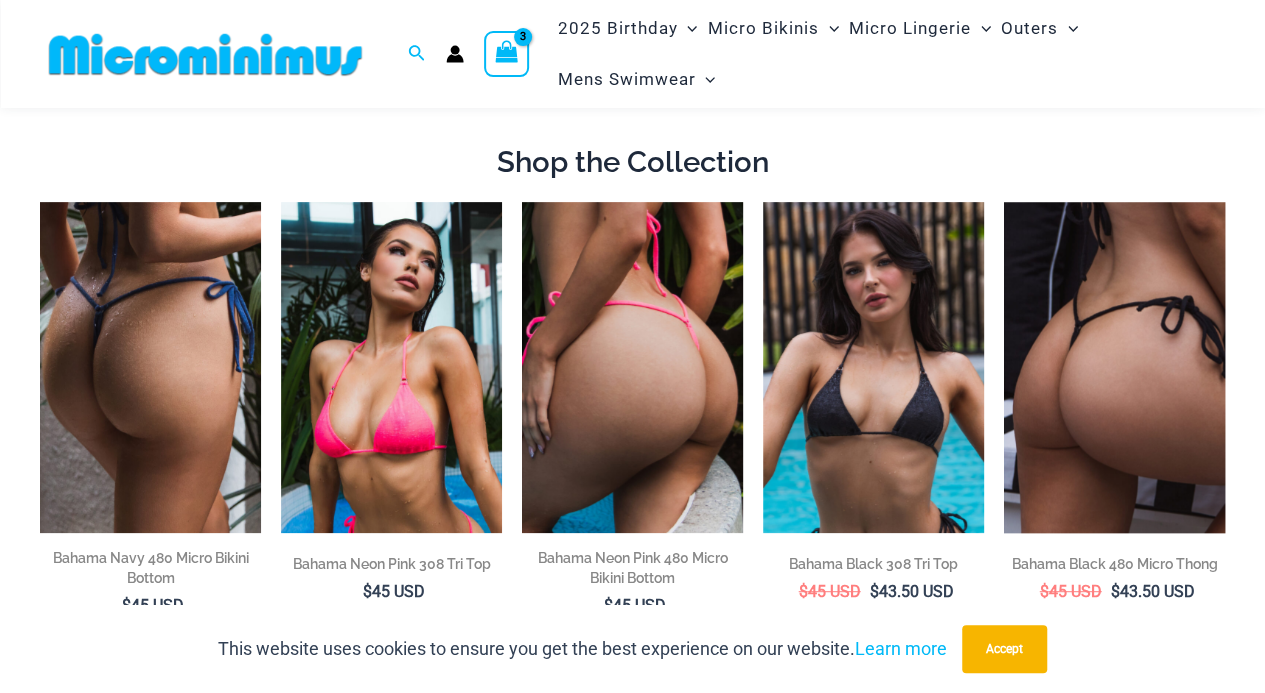 scroll, scrollTop: 0, scrollLeft: 0, axis: both 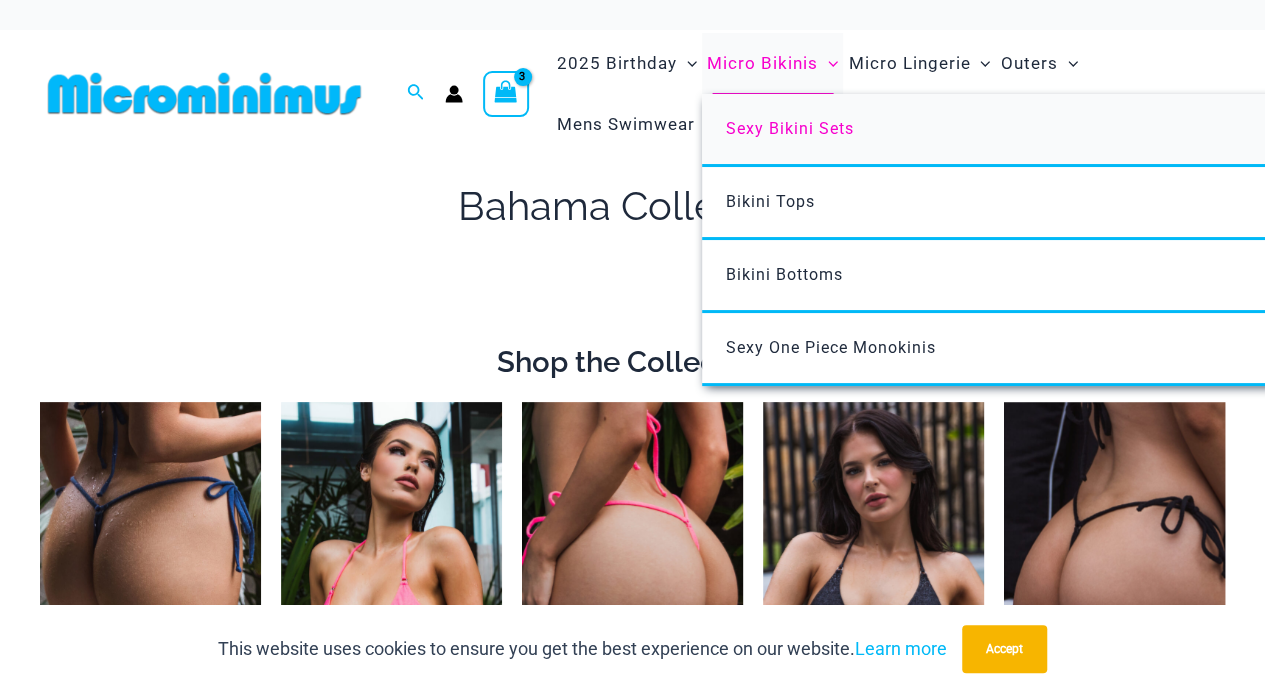 type on "**********" 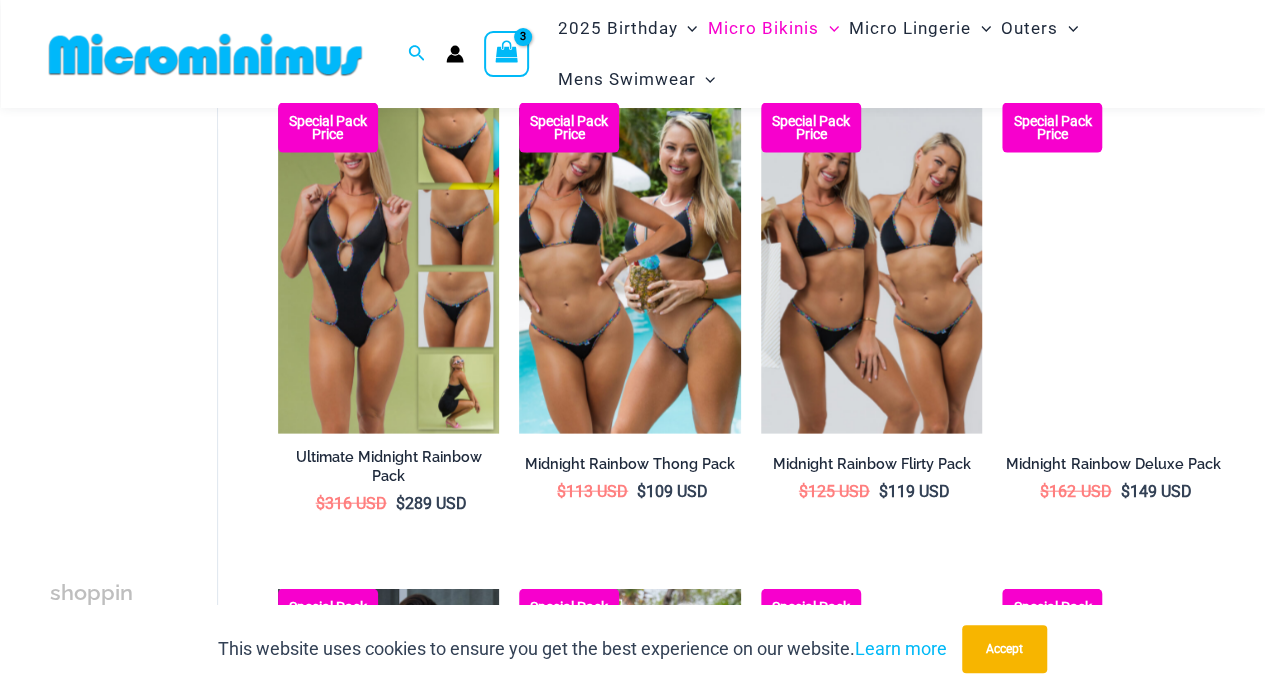 scroll, scrollTop: 2116, scrollLeft: 0, axis: vertical 